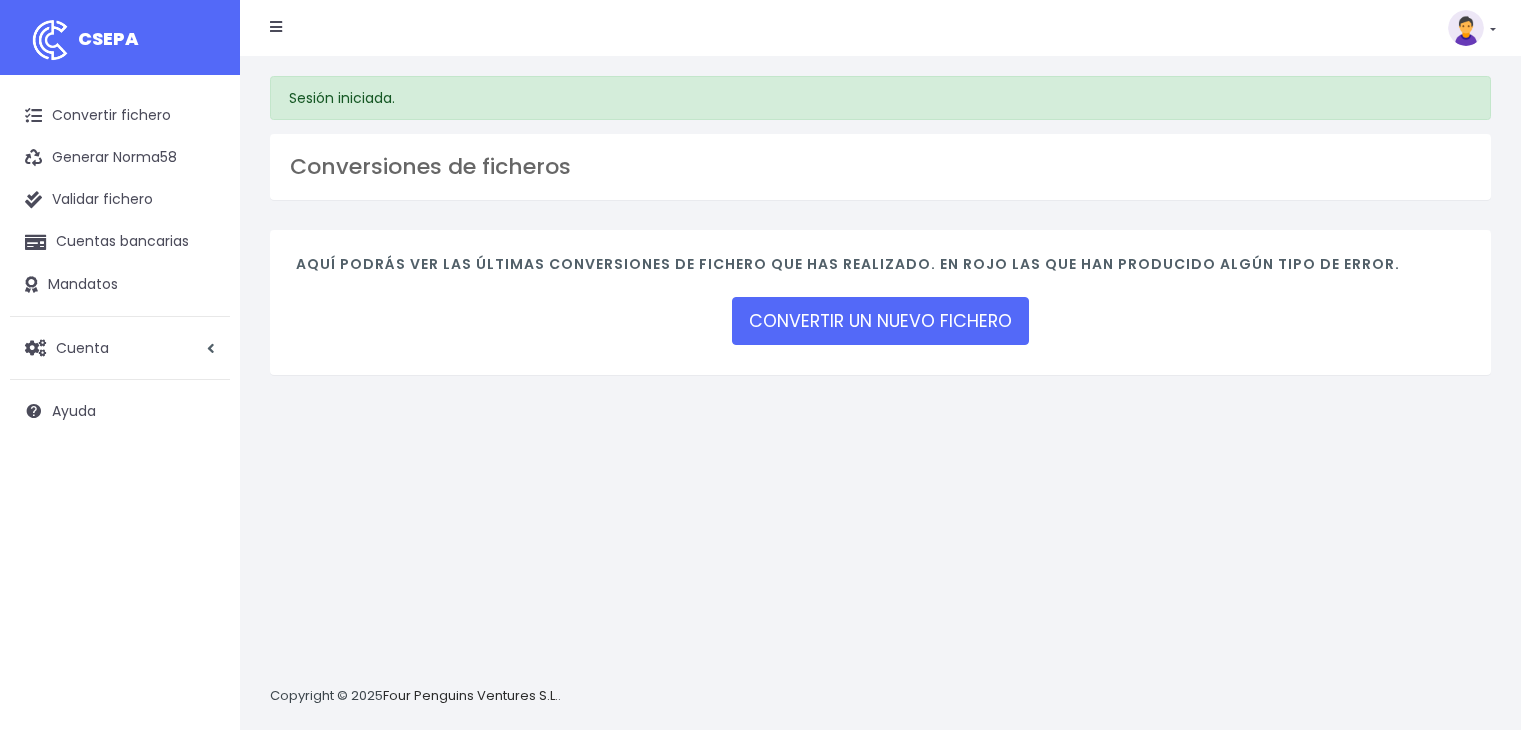 scroll, scrollTop: 0, scrollLeft: 0, axis: both 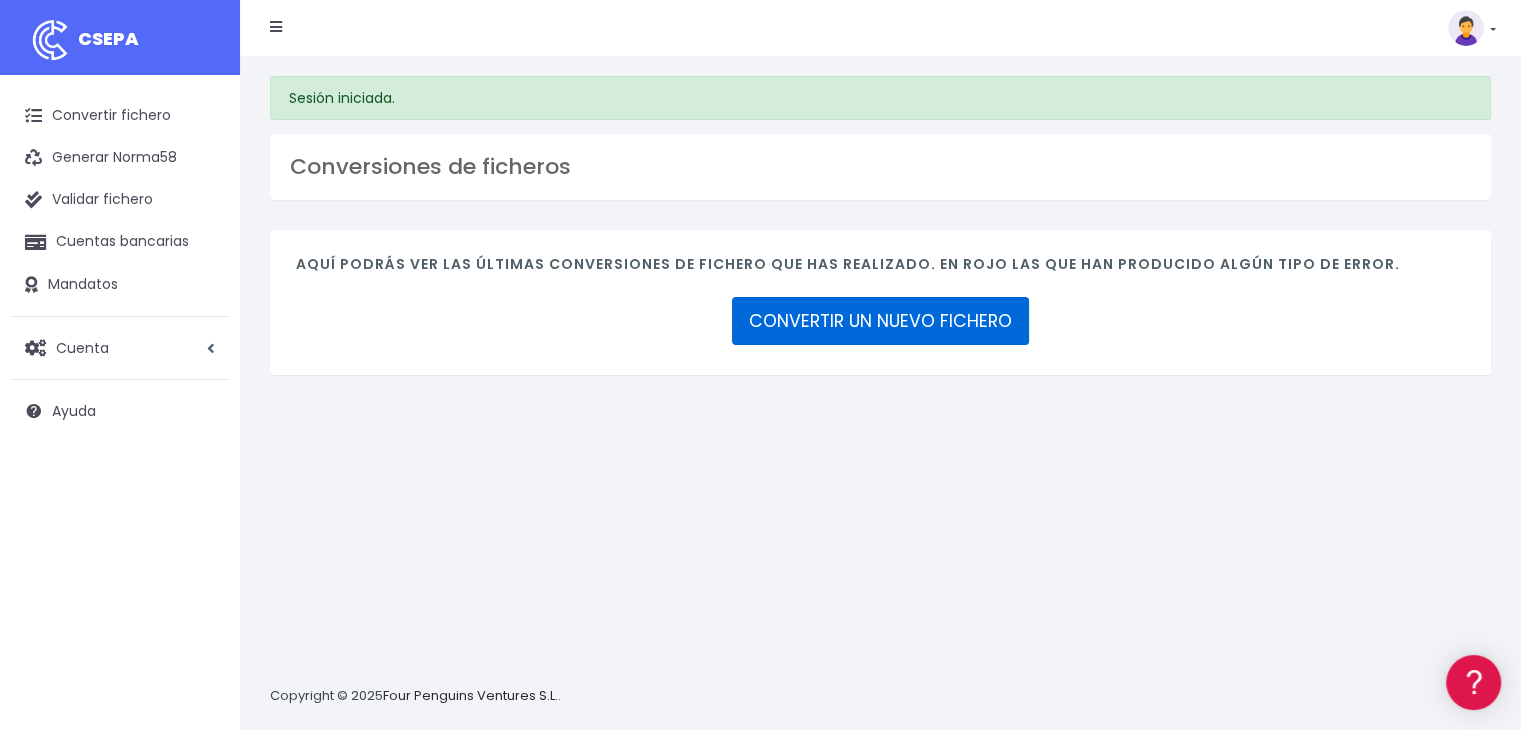 click on "CONVERTIR UN NUEVO FICHERO" at bounding box center (880, 321) 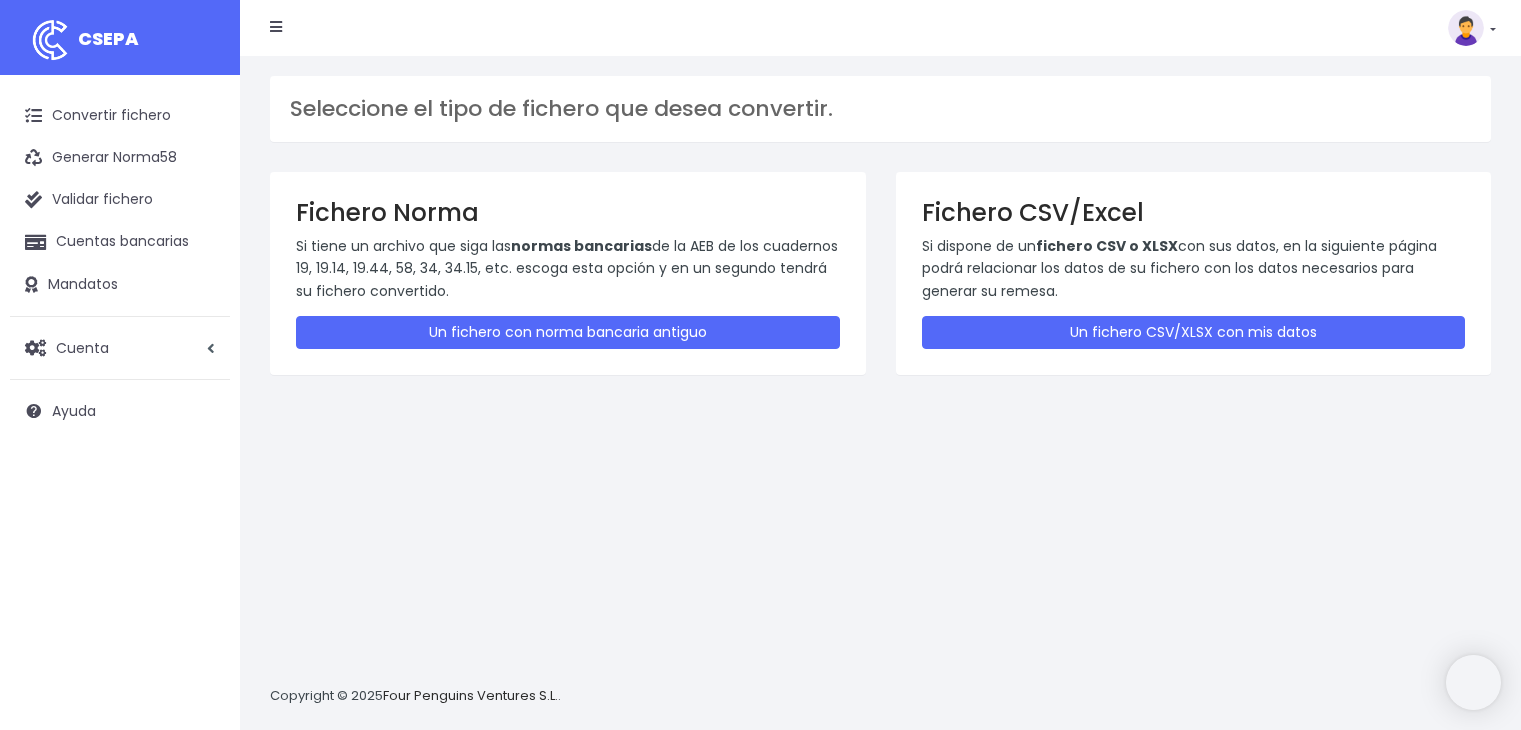 scroll, scrollTop: 0, scrollLeft: 0, axis: both 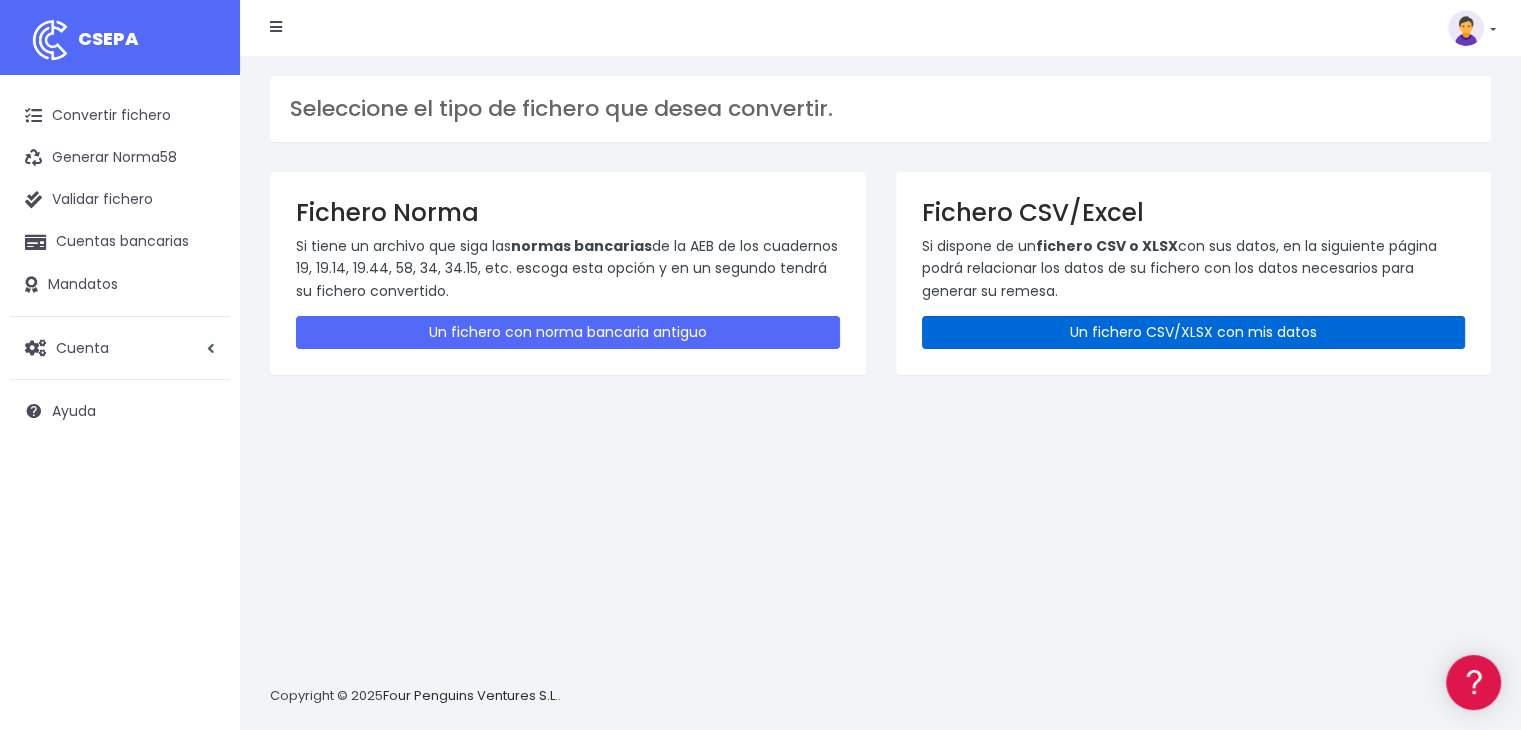 click on "Un fichero CSV/XLSX con mis datos" at bounding box center [1194, 332] 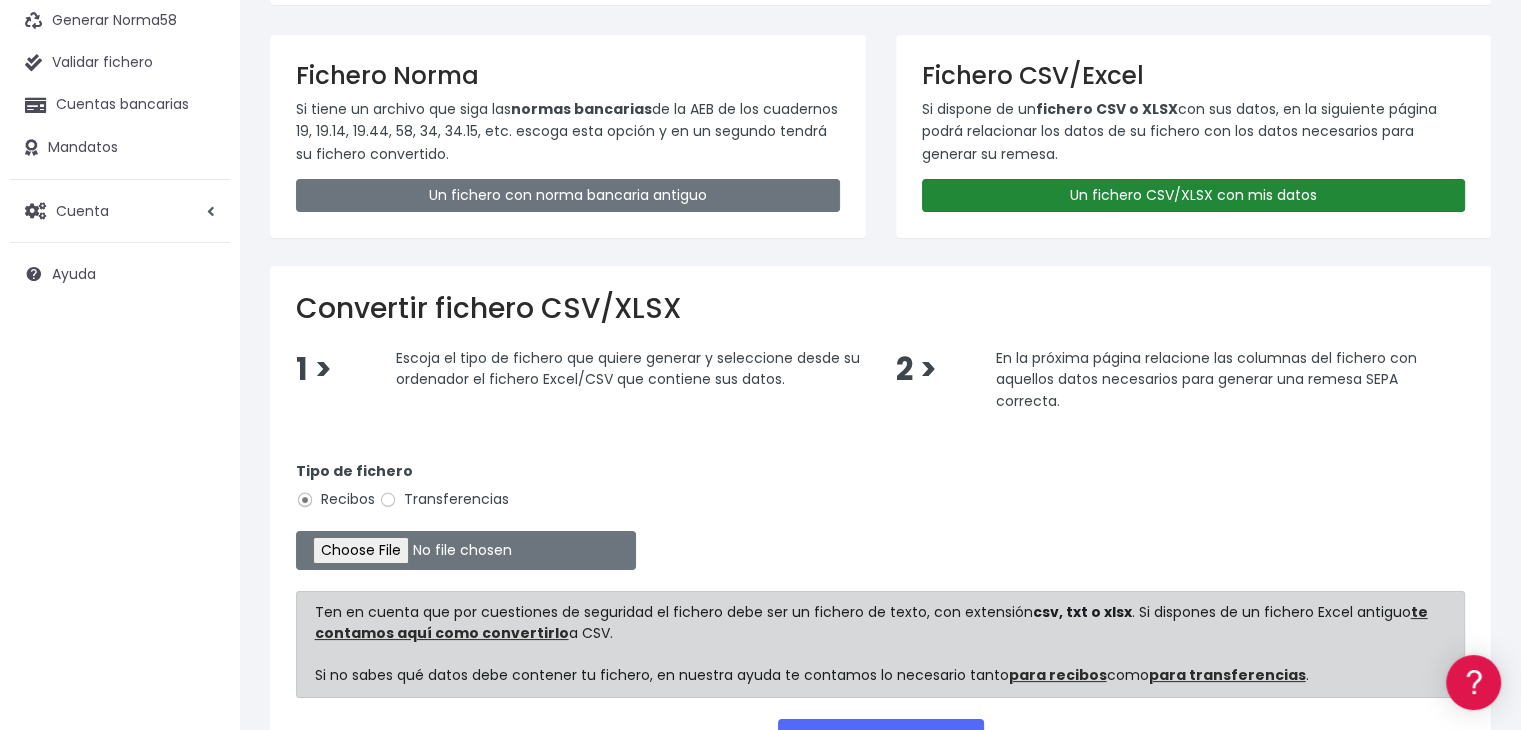 scroll, scrollTop: 200, scrollLeft: 0, axis: vertical 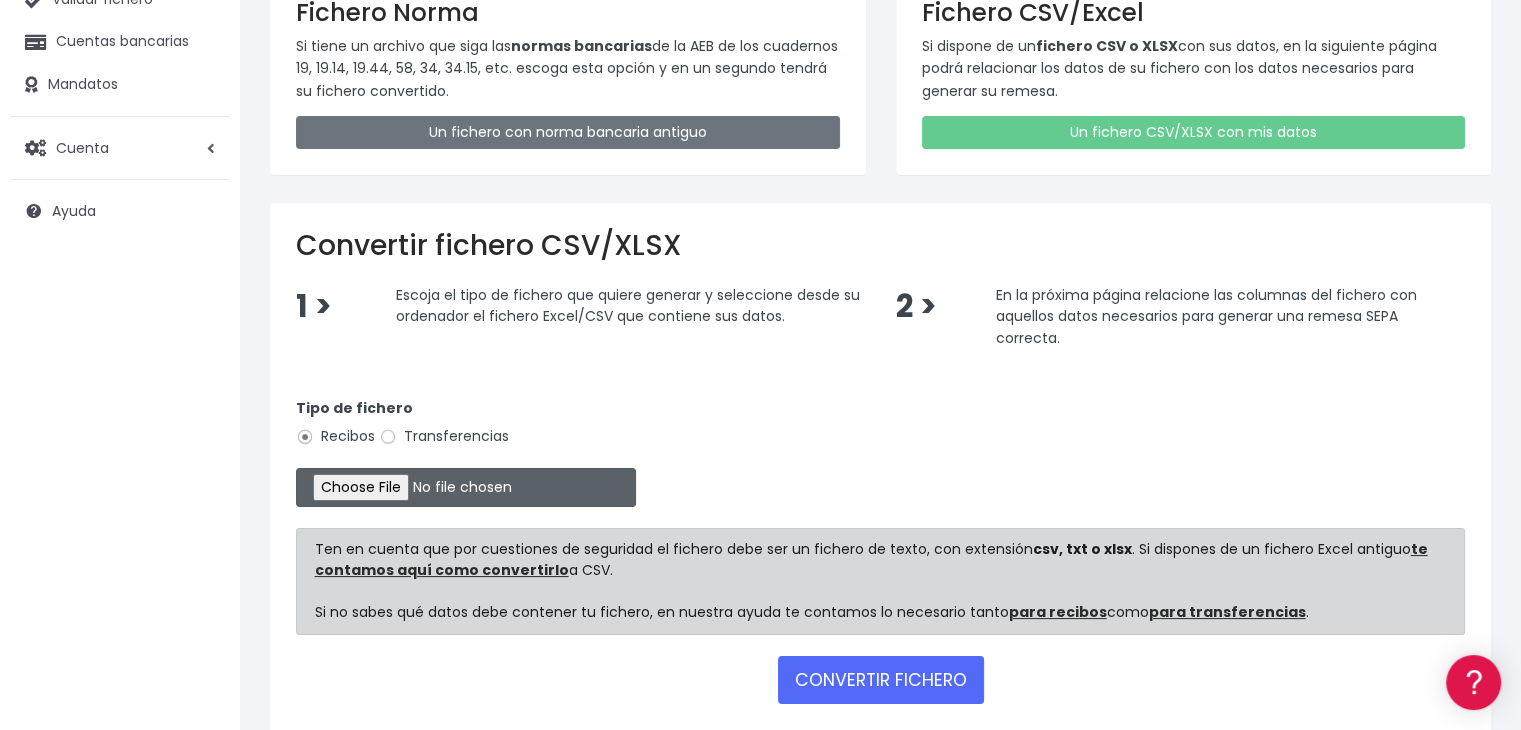 click at bounding box center [466, 487] 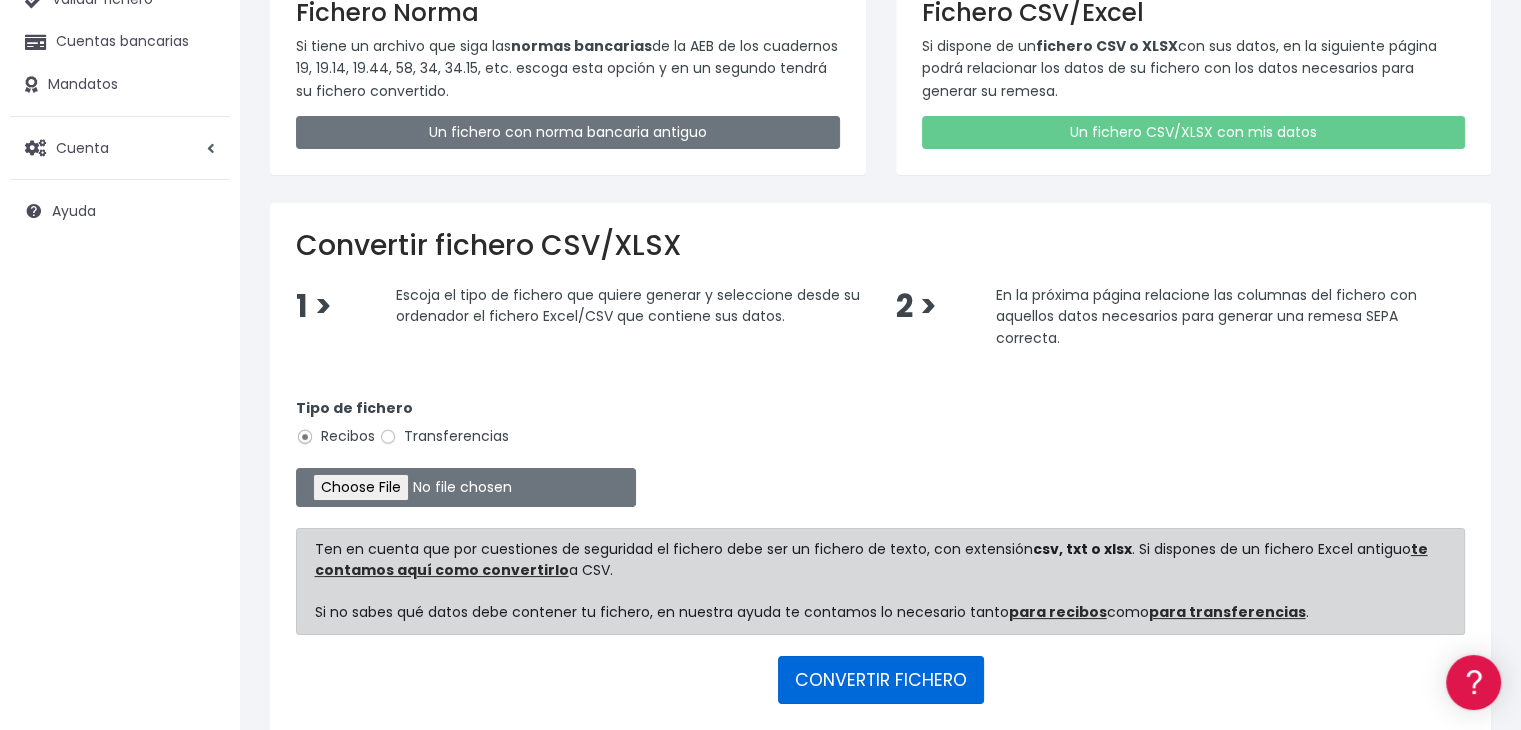 click on "CONVERTIR FICHERO" at bounding box center (881, 680) 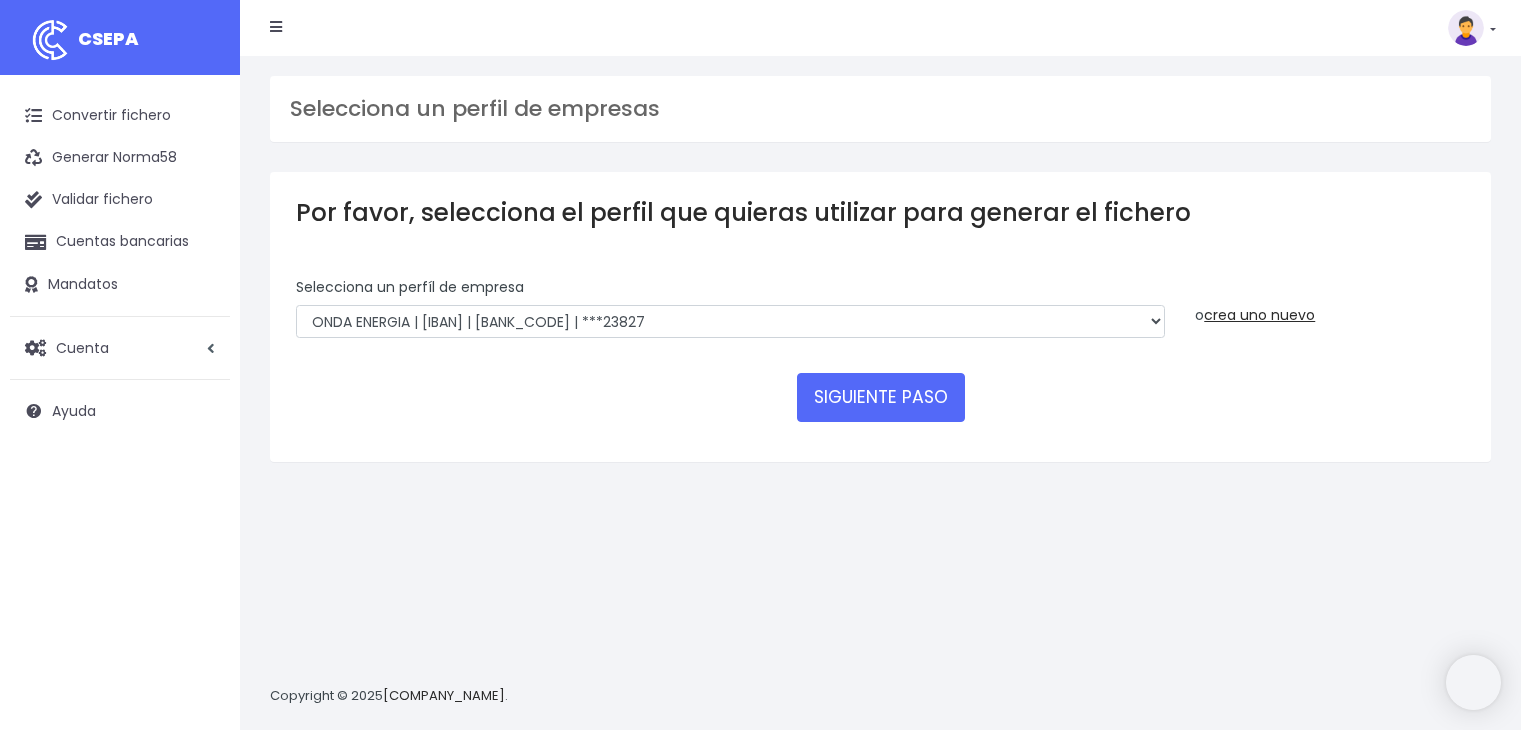 scroll, scrollTop: 0, scrollLeft: 0, axis: both 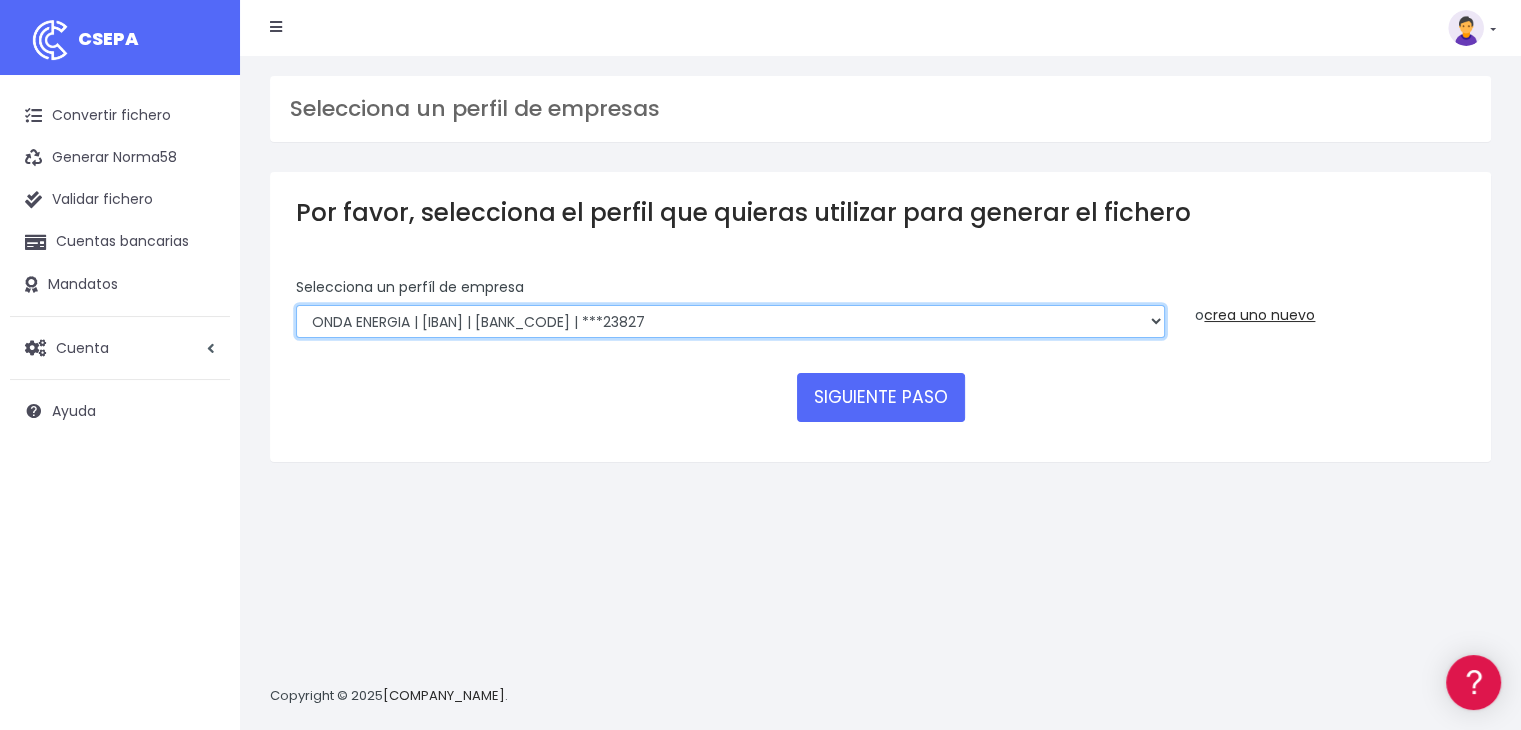 click on "ONDA ENERGIA | ES83001B56554553 | CCRIES2AXXX | ***23827
AICAVE | ES18001B19731322 | CCRIES2AXXX | ***24615
ONDA ENERGIA | ES18000B19731322 | CCRIES2A | ***24615
JOCARFE  | ES83001B56554553 | CCRIES2AXXX | ***23827
ONDAENERGIA | ES83001B56554553 | BBVAESMMXXX | ***95219
ONDA ENERGIA  | ES18001B19731322 | BBVAESMMXXX | ***99037
ONDA ENERGIA  | ES18000B19731322 | BBVAESMMXXX | ***95219
ONDA ENERGIA | ES89000B56554553 | BBVAESMMXXX | ***95219
ONDA ENERGIA | ES83000B56554553 | BBVAESMMXXX | ***95219
ONDA ENERGIA  | ES04001B75756155 | CCRIES2AXXX | ***25748
ONDA ENERGIA | ES57001B75756171 | CCRIES2AXXX | ***25731" at bounding box center (730, 322) 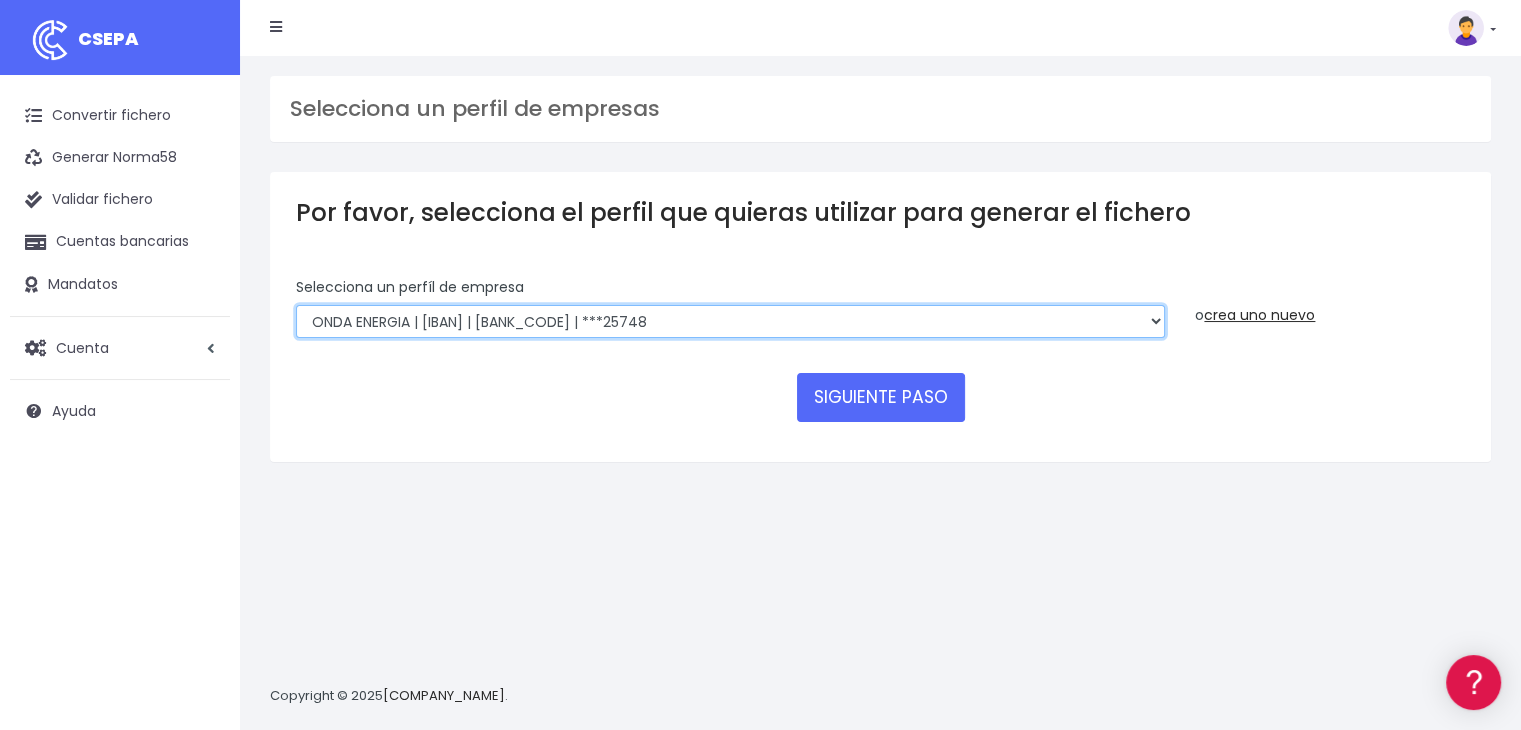 click on "ONDA ENERGIA | ES83001B56554553 | CCRIES2AXXX | ***23827
AICAVE | ES18001B19731322 | CCRIES2AXXX | ***24615
ONDA ENERGIA | ES18000B19731322 | CCRIES2A | ***24615
JOCARFE  | ES83001B56554553 | CCRIES2AXXX | ***23827
ONDAENERGIA | ES83001B56554553 | BBVAESMMXXX | ***95219
ONDA ENERGIA  | ES18001B19731322 | BBVAESMMXXX | ***99037
ONDA ENERGIA  | ES18000B19731322 | BBVAESMMXXX | ***95219
ONDA ENERGIA | ES89000B56554553 | BBVAESMMXXX | ***95219
ONDA ENERGIA | ES83000B56554553 | BBVAESMMXXX | ***95219
ONDA ENERGIA  | ES04001B75756155 | CCRIES2AXXX | ***25748
ONDA ENERGIA | ES57001B75756171 | CCRIES2AXXX | ***25731" at bounding box center [730, 322] 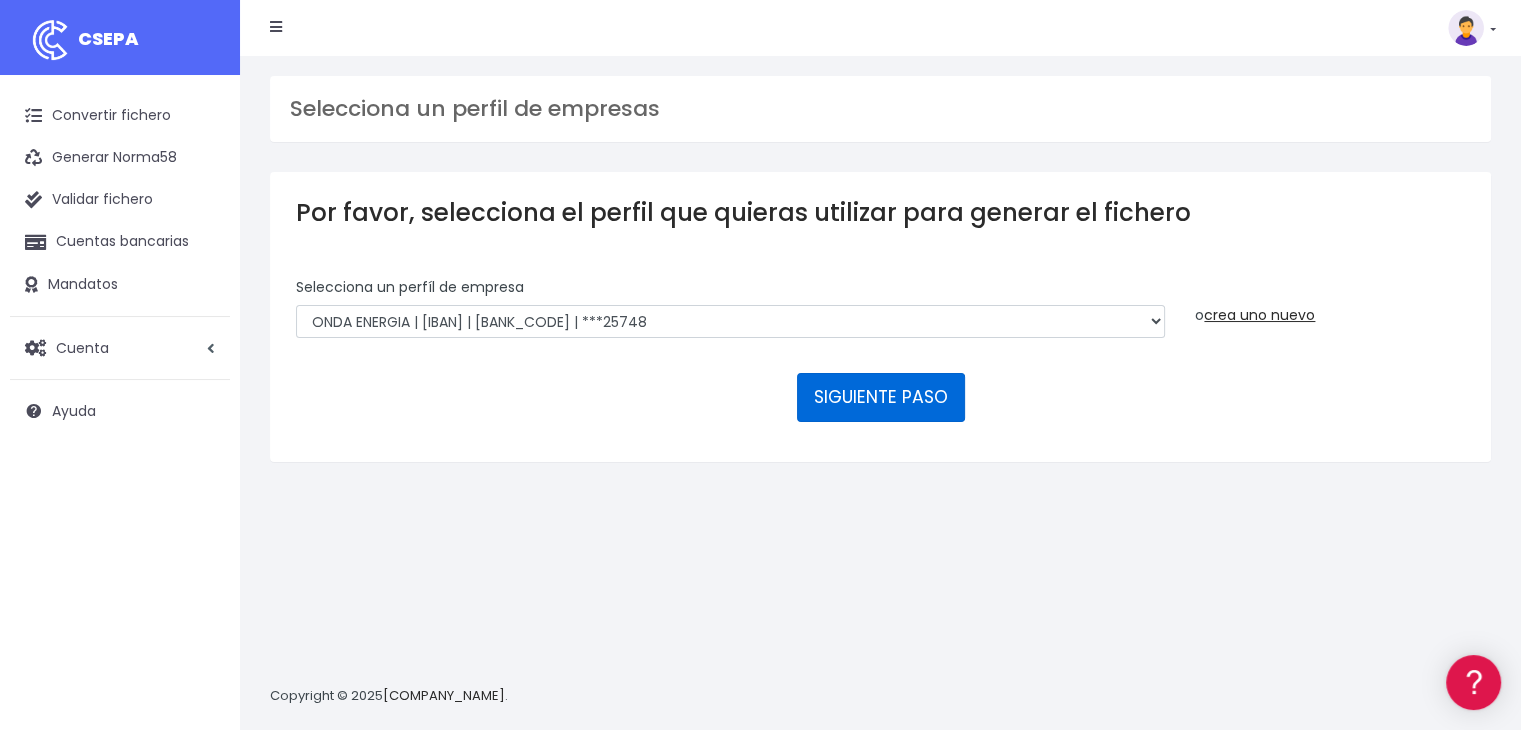 click on "SIGUIENTE PASO" at bounding box center [881, 397] 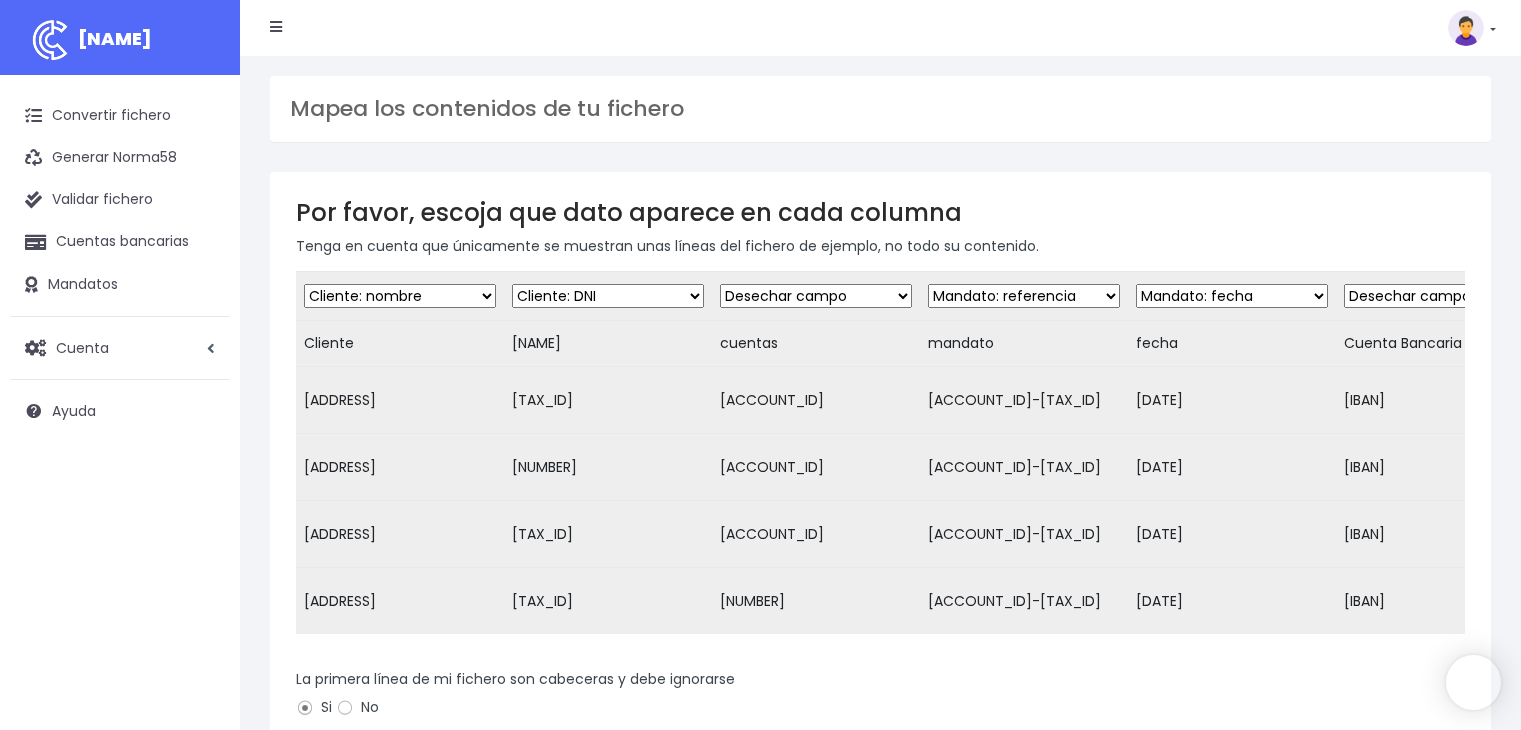 scroll, scrollTop: 0, scrollLeft: 0, axis: both 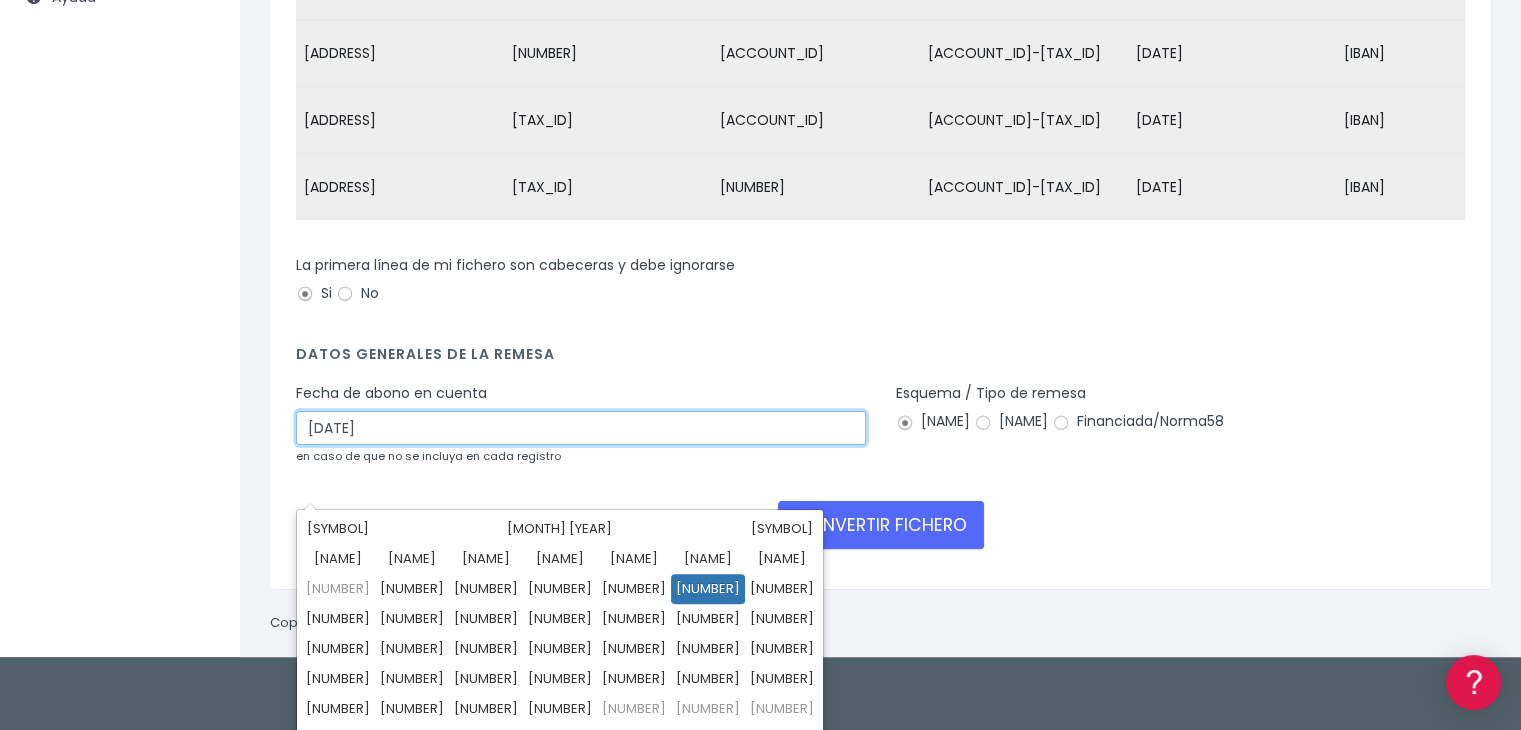 click on "[DATE]" at bounding box center (581, 428) 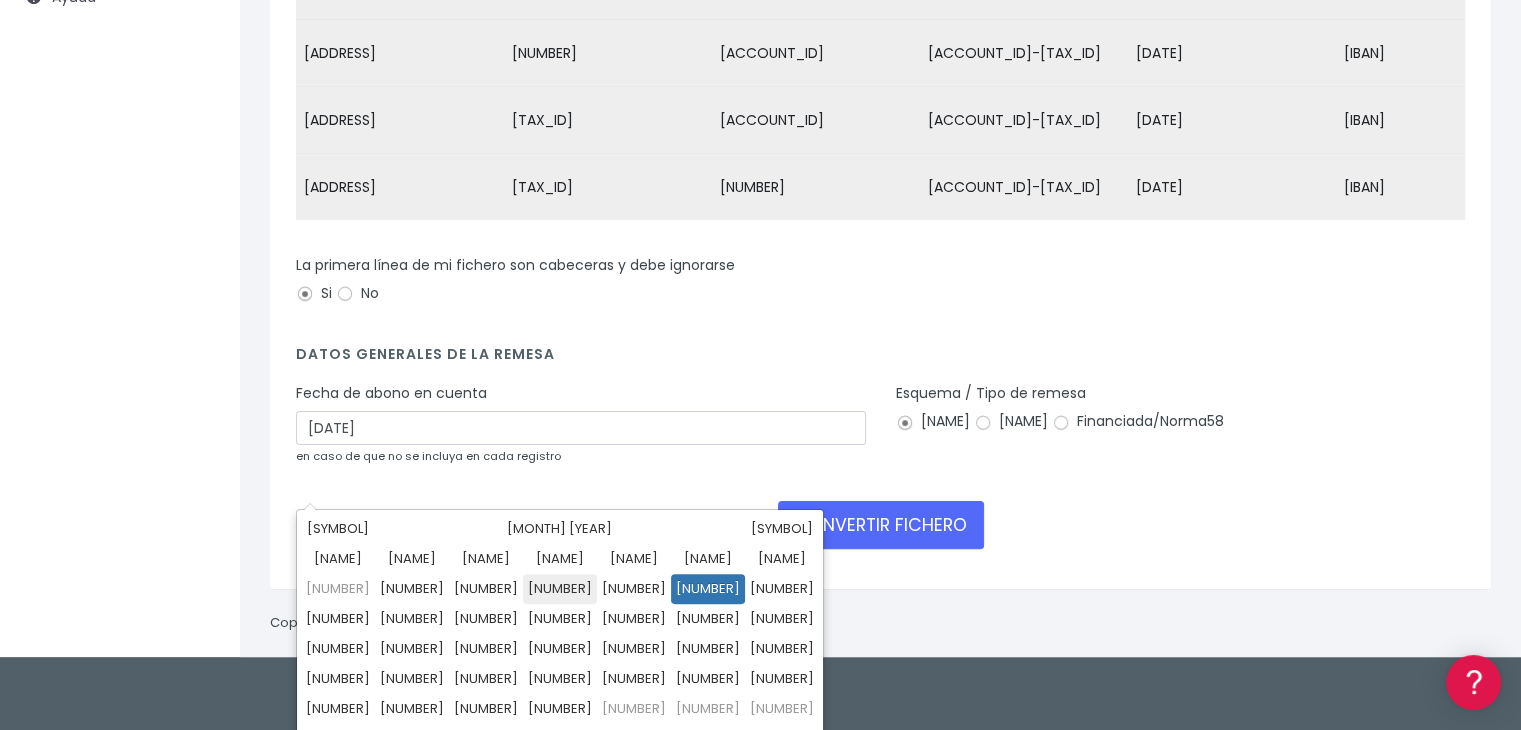 click on "3" at bounding box center (560, 589) 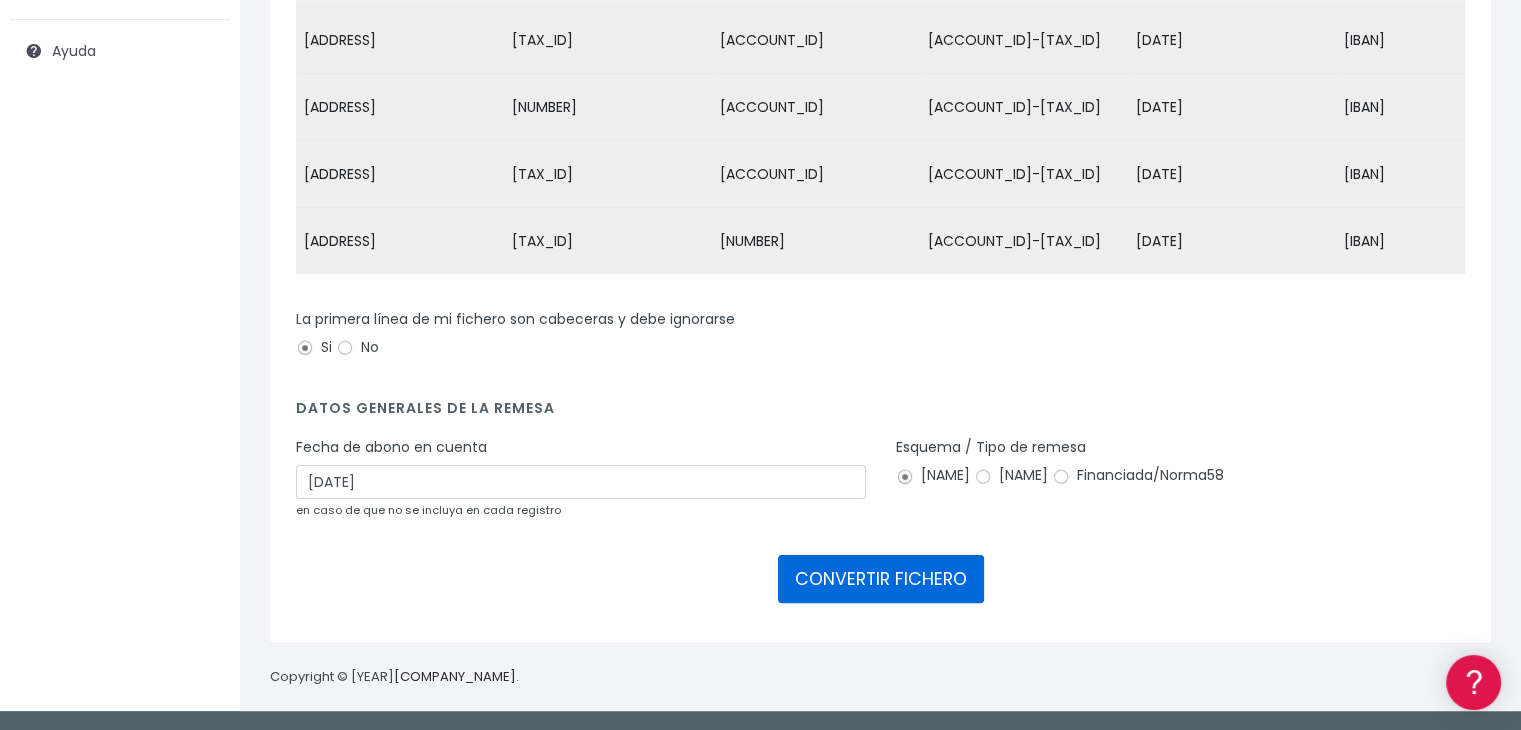click on "CONVERTIR FICHERO" at bounding box center (881, 579) 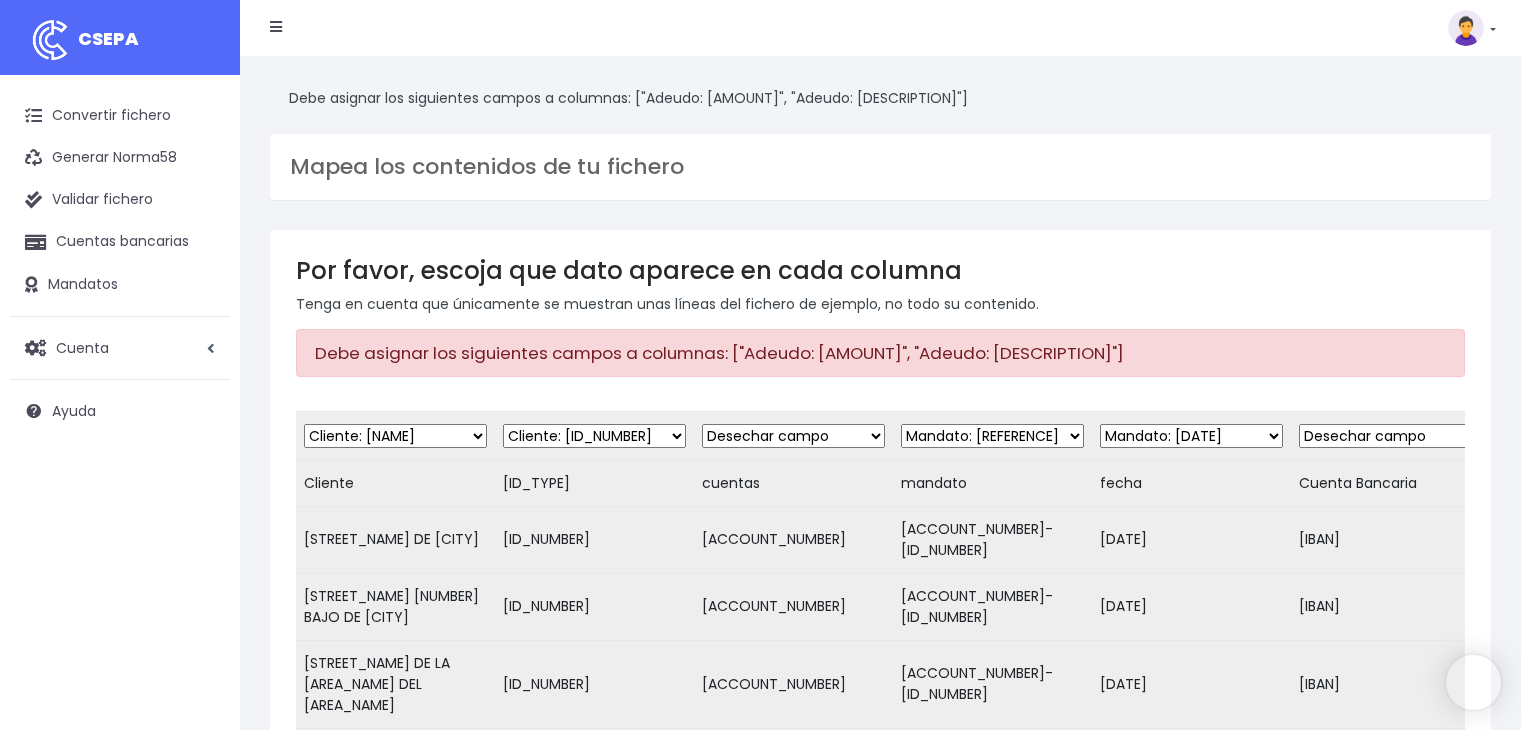 scroll, scrollTop: 0, scrollLeft: 0, axis: both 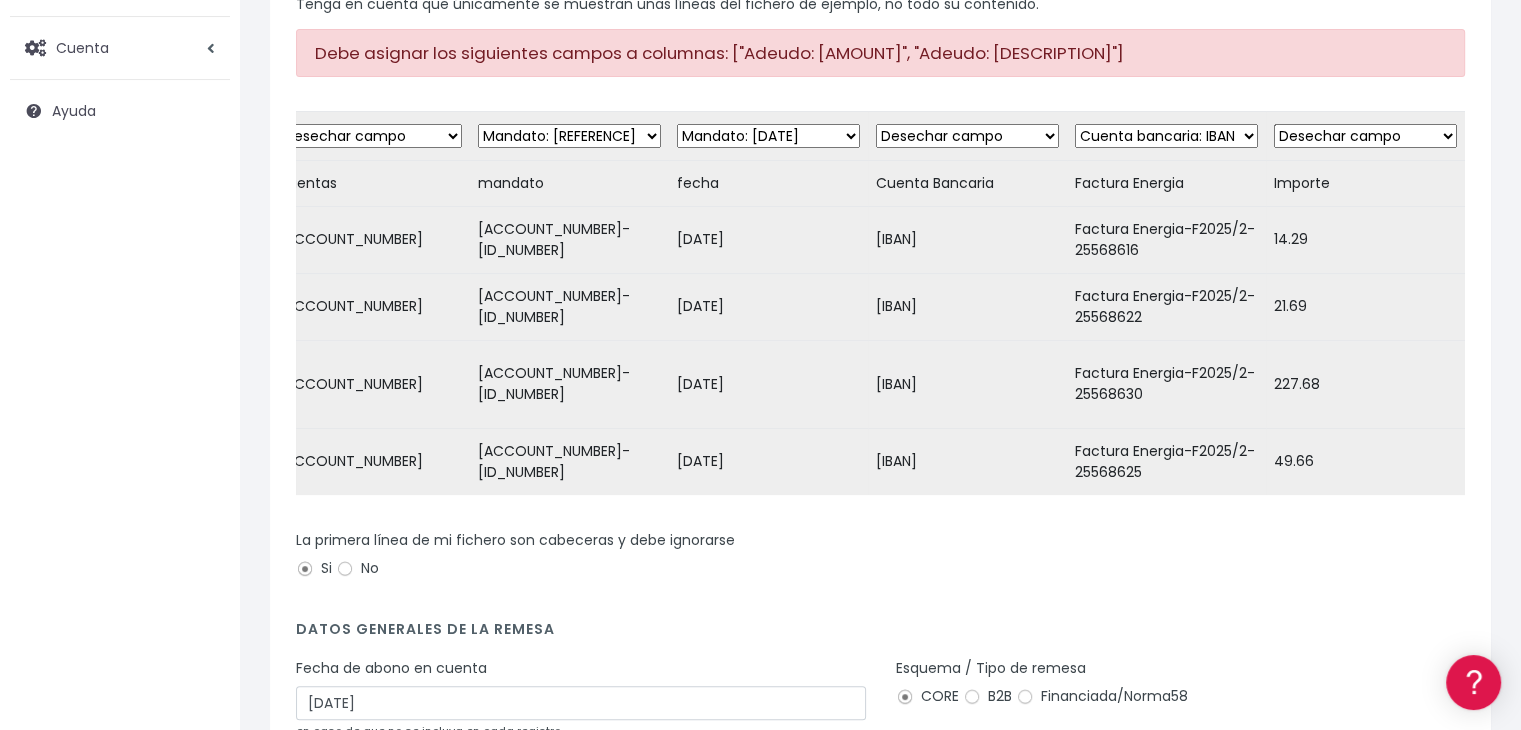 click on "Desechar campo
Cliente: nombre
Cliente: DNI
Cliente: Email
Cliente: Dirección
Cliente: referencia
Cuenta bancaria: BIC
Cuenta bancaria: IBAN
Cuenta bancaria: CC
Mandato: referencia
Mandato: fecha
Adeudo: referencia
Adeudo: importe
Adeudo: fecha de cargo
Adeudo: descripción" at bounding box center [1365, 136] 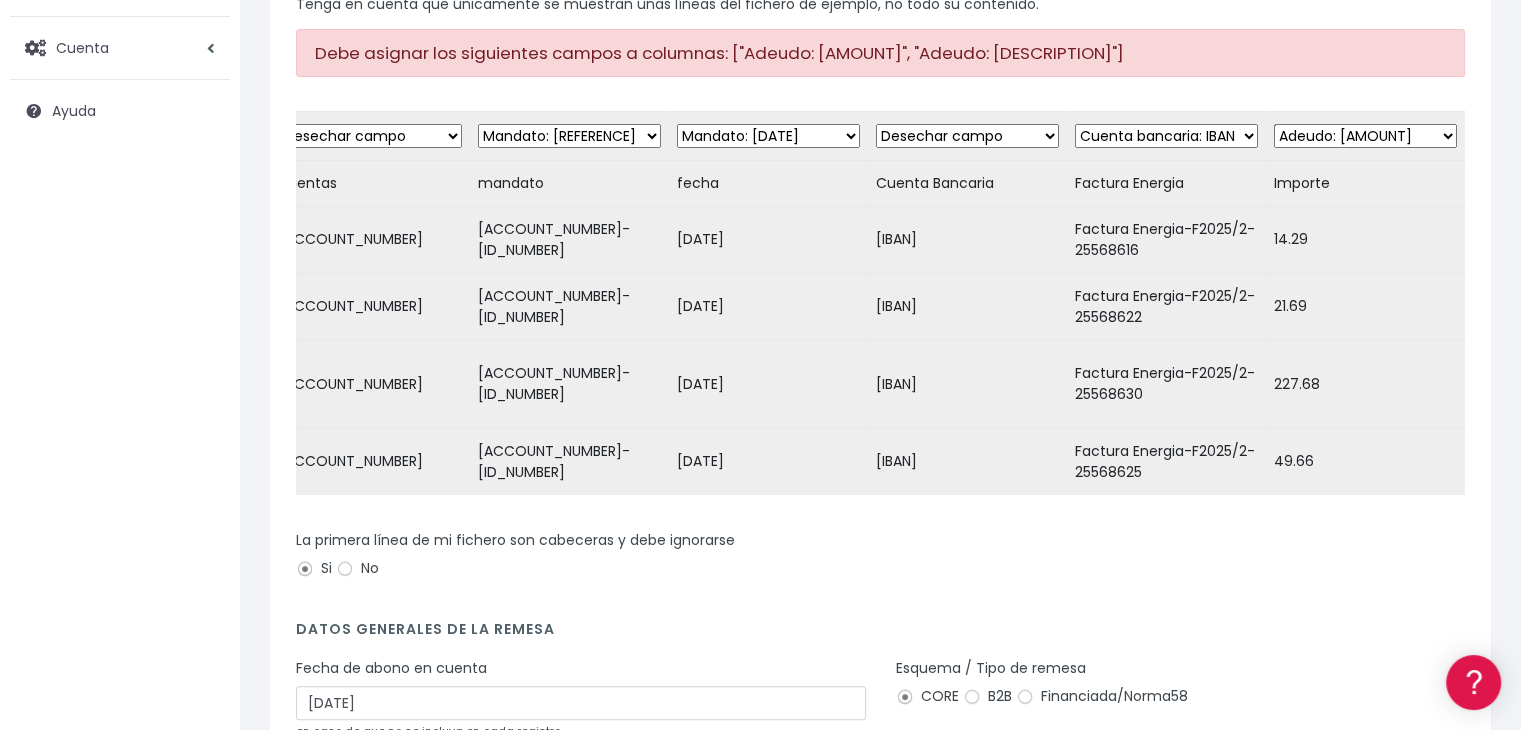 click on "Desechar campo
Cliente: nombre
Cliente: DNI
Cliente: Email
Cliente: Dirección
Cliente: referencia
Cuenta bancaria: BIC
Cuenta bancaria: IBAN
Cuenta bancaria: CC
Mandato: referencia
Mandato: fecha
Adeudo: referencia
Adeudo: importe
Adeudo: fecha de cargo
Adeudo: descripción" at bounding box center (1365, 136) 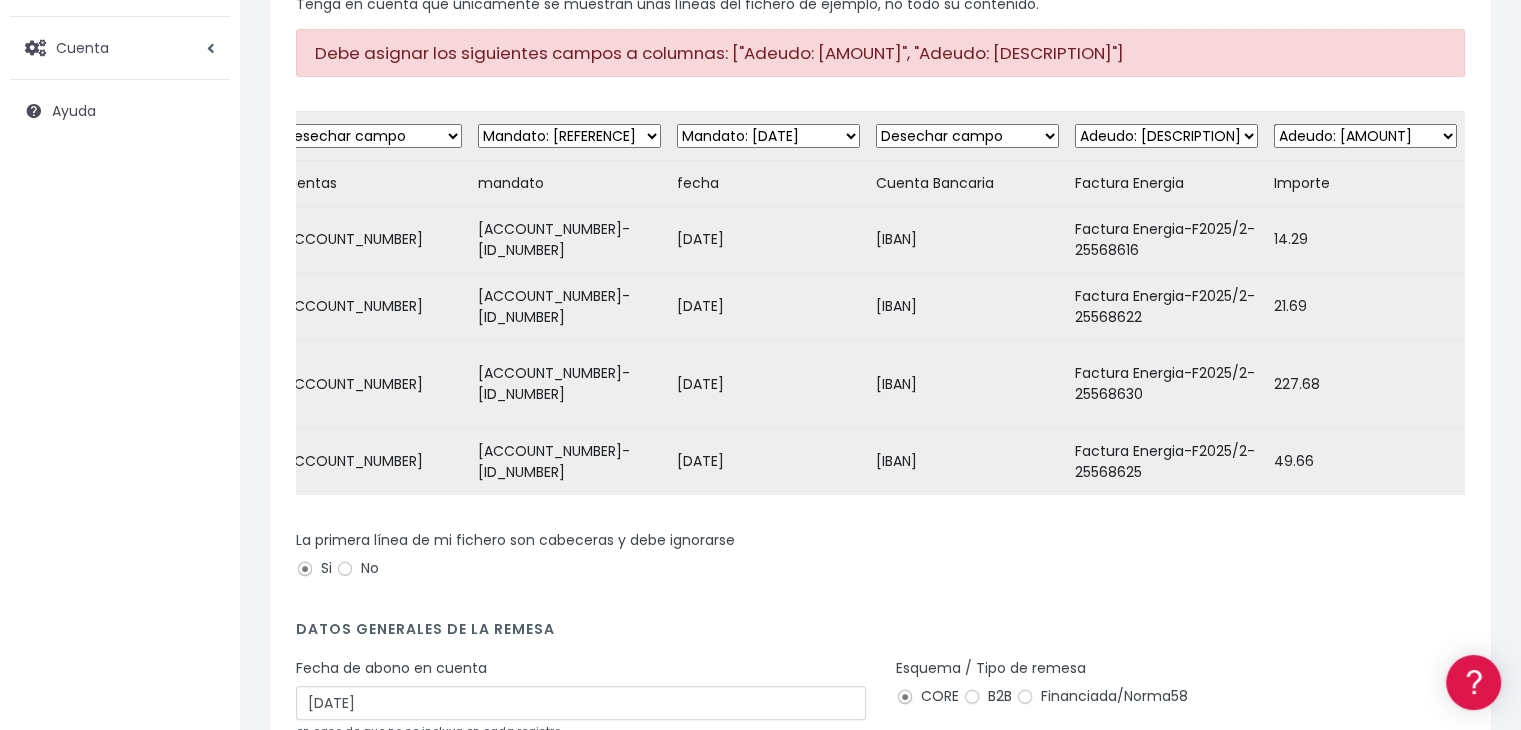 click on "Desechar campo
Cliente: nombre
Cliente: DNI
Cliente: Email
Cliente: Dirección
Cliente: referencia
Cuenta bancaria: BIC
Cuenta bancaria: IBAN
Cuenta bancaria: CC
Mandato: referencia
Mandato: fecha
Adeudo: referencia
Adeudo: importe
Adeudo: fecha de cargo
Adeudo: descripción" at bounding box center [1166, 136] 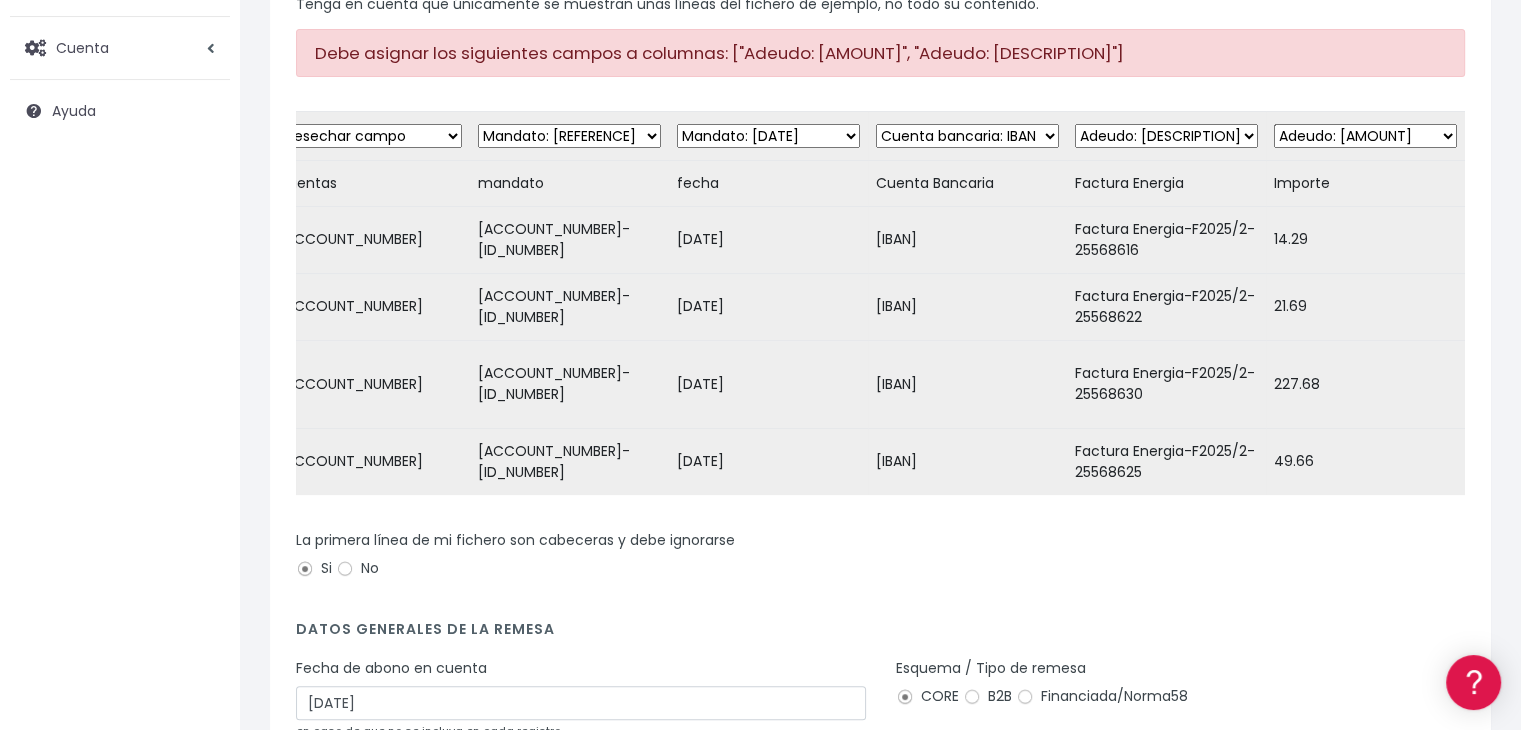 click on "Desechar campo
Cliente: nombre
Cliente: DNI
Cliente: Email
Cliente: Dirección
Cliente: referencia
Cuenta bancaria: BIC
Cuenta bancaria: IBAN
Cuenta bancaria: CC
Mandato: referencia
Mandato: fecha
Adeudo: referencia
Adeudo: importe
Adeudo: fecha de cargo
Adeudo: descripción" at bounding box center (967, 136) 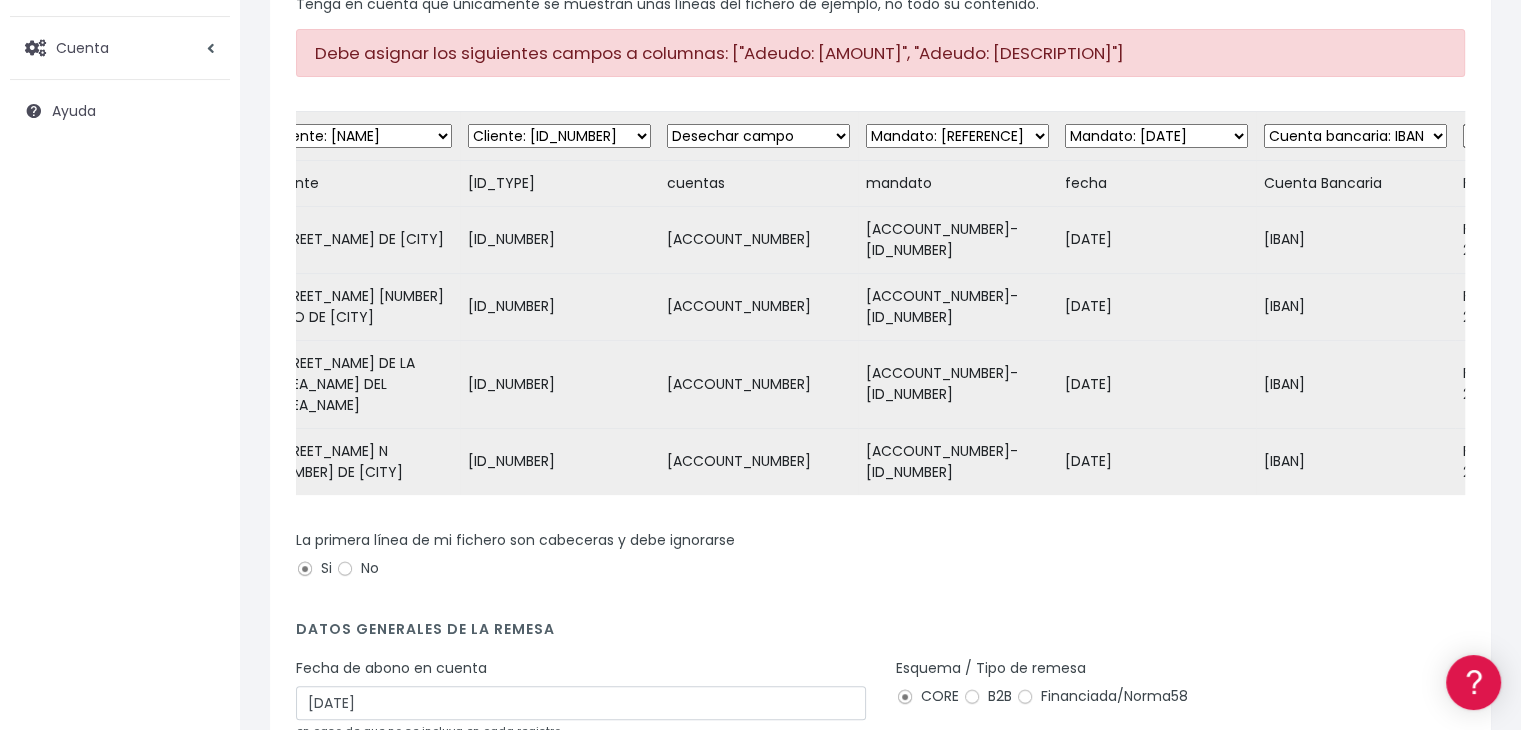 scroll, scrollTop: 0, scrollLeft: 0, axis: both 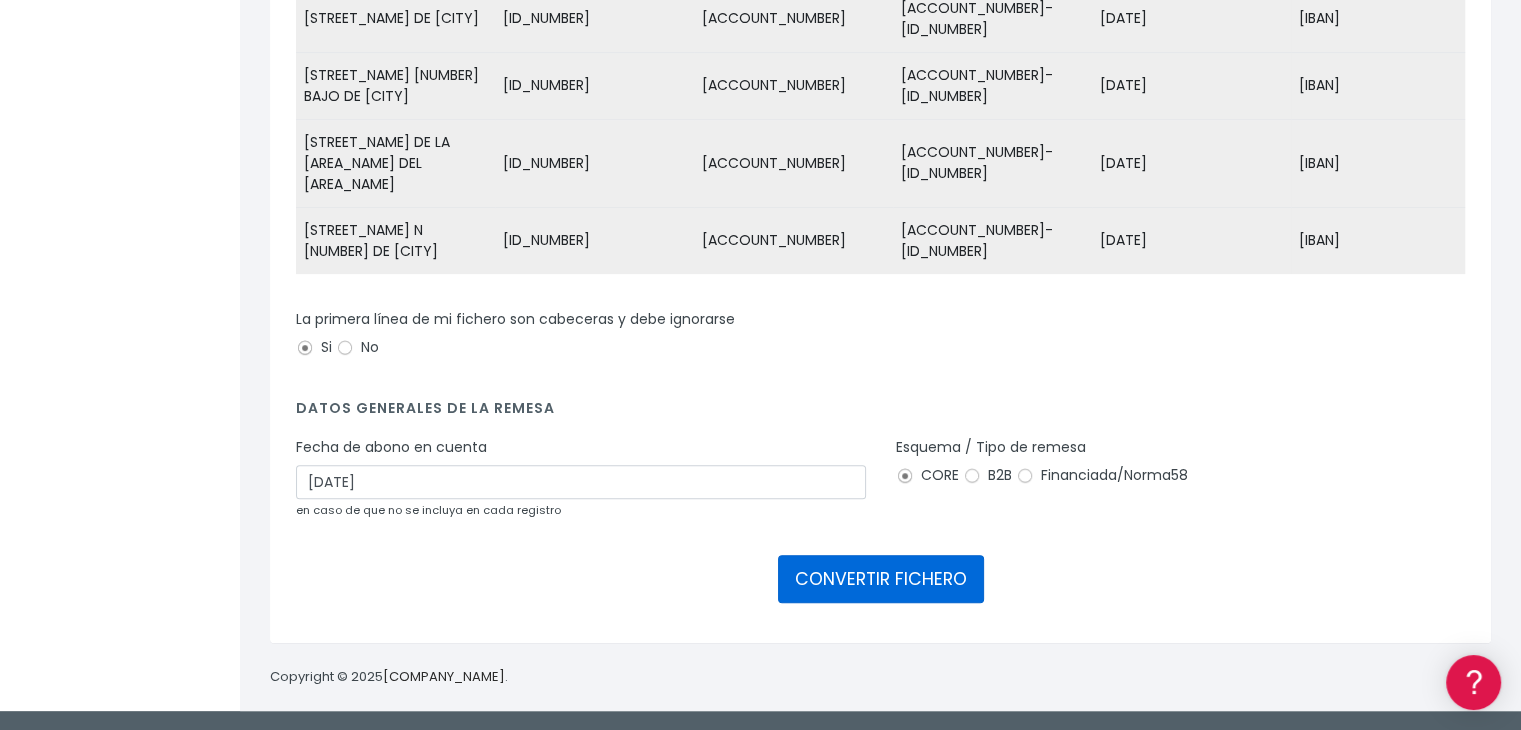 drag, startPoint x: 880, startPoint y: 569, endPoint x: 826, endPoint y: 390, distance: 186.96791 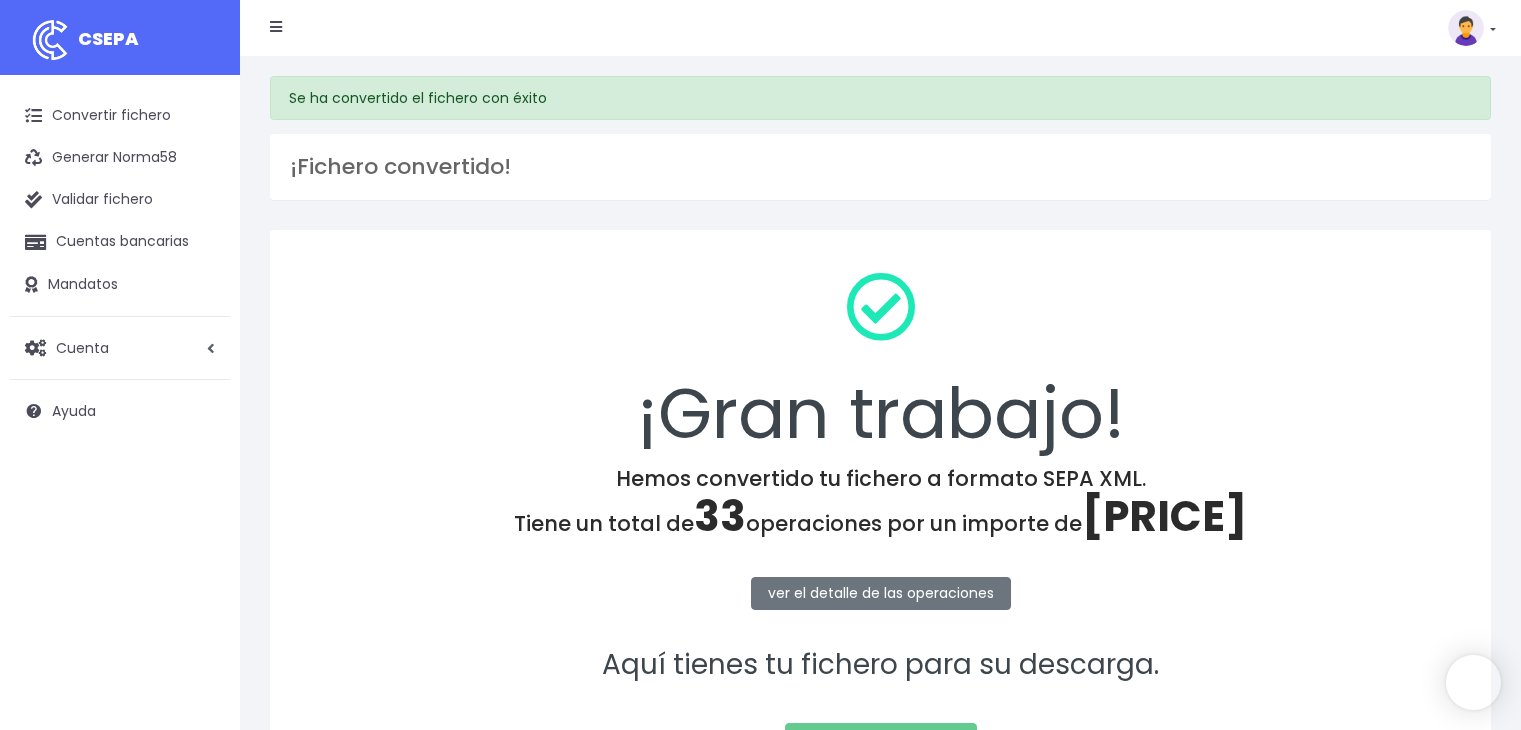 scroll, scrollTop: 0, scrollLeft: 0, axis: both 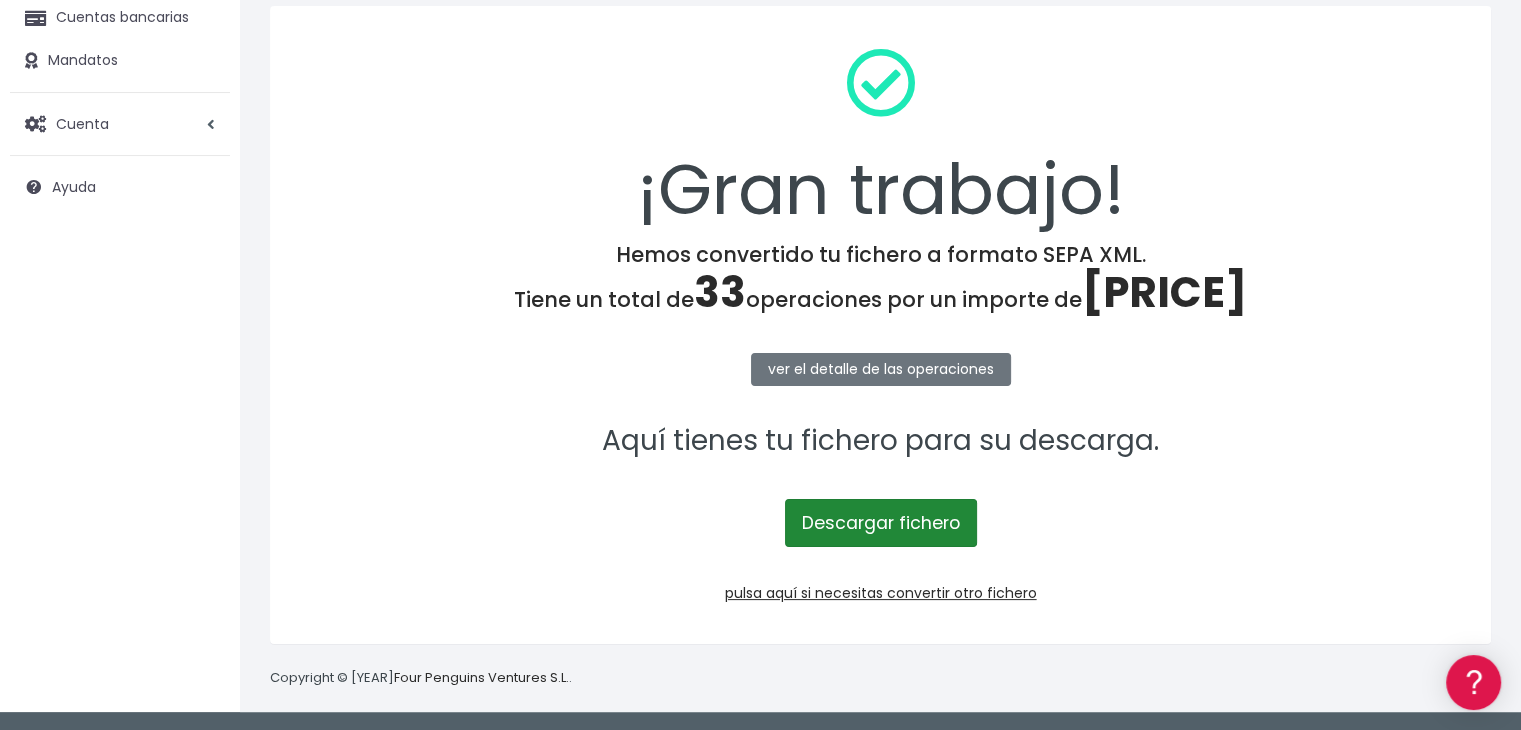 click on "Descargar fichero" at bounding box center (881, 523) 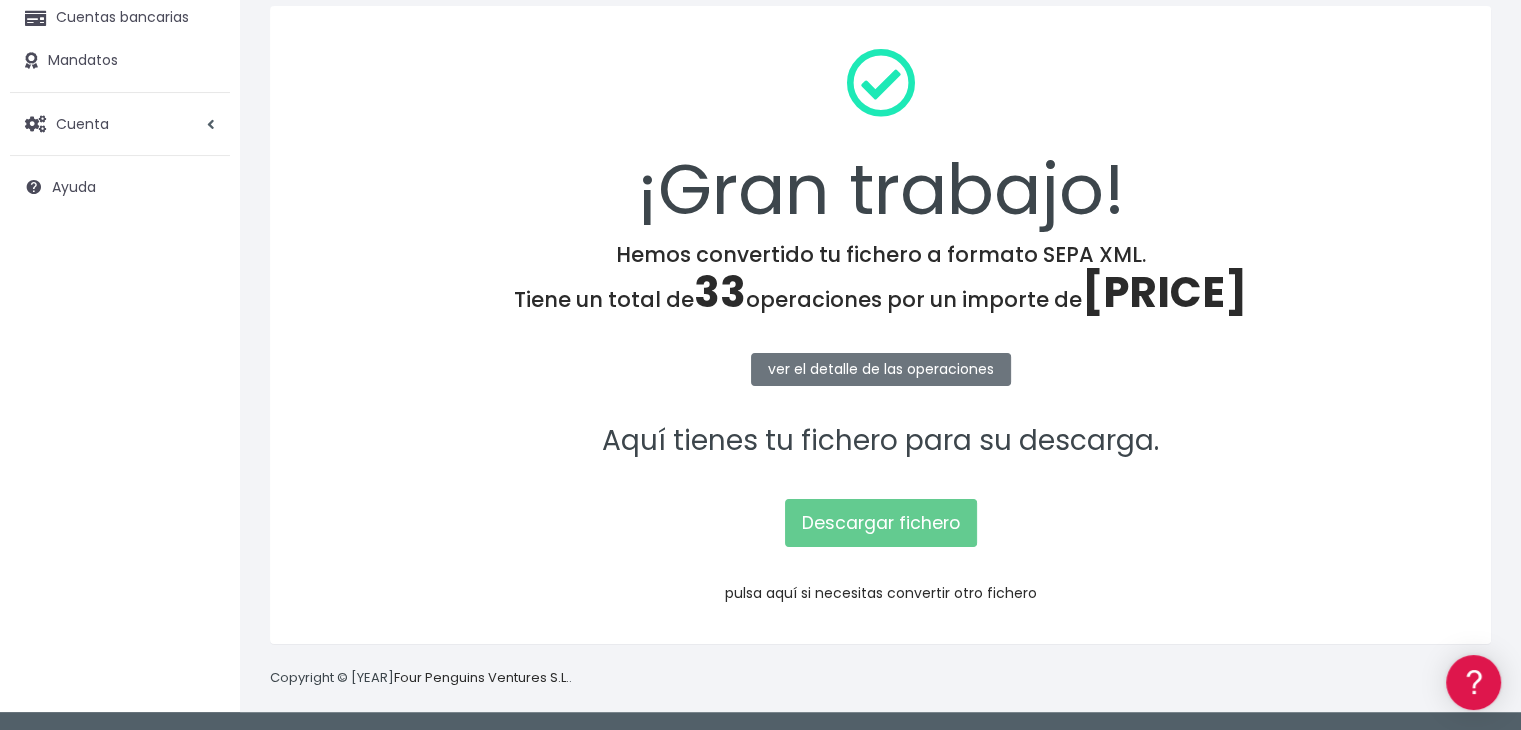 click on "pulsa aquí si necesitas convertir otro fichero" at bounding box center (881, 593) 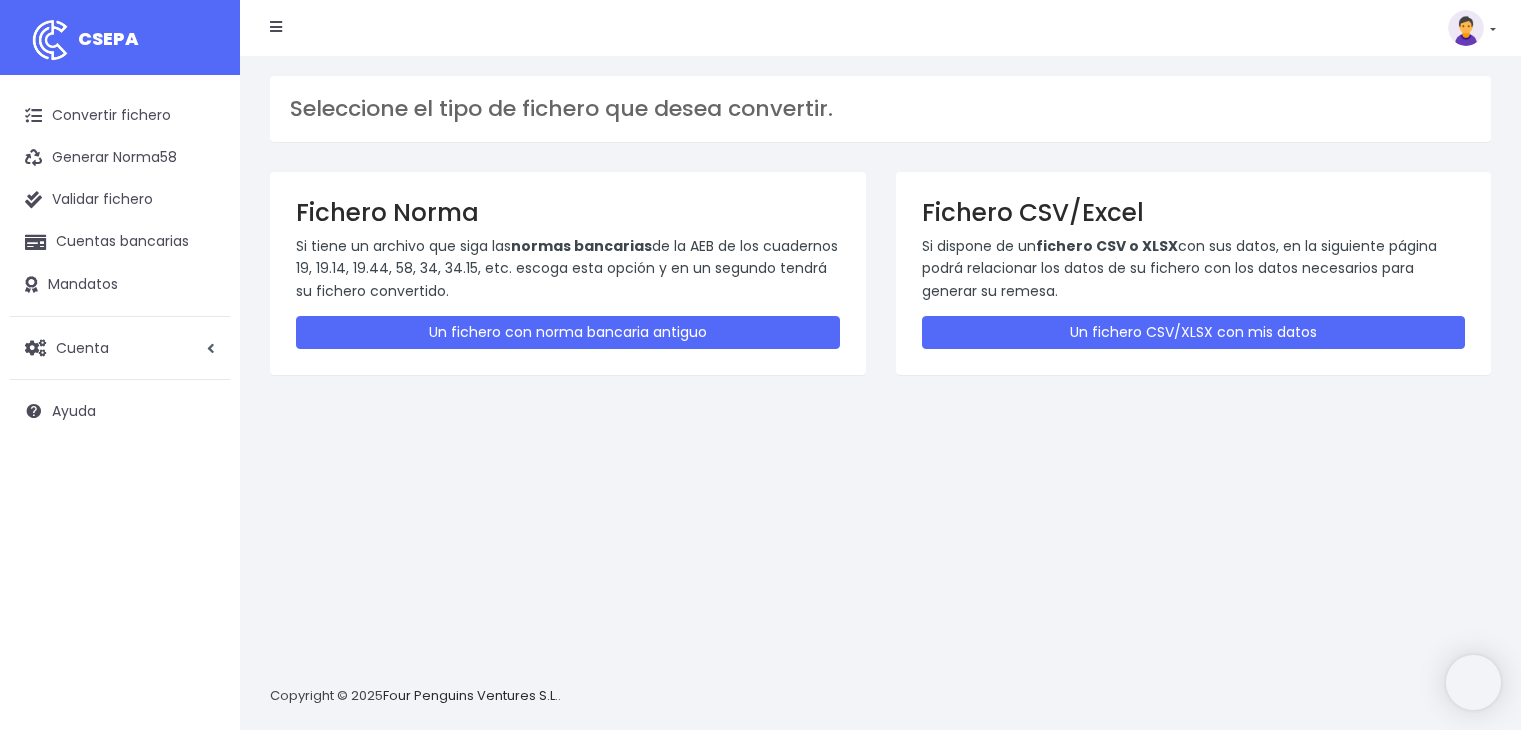 scroll, scrollTop: 0, scrollLeft: 0, axis: both 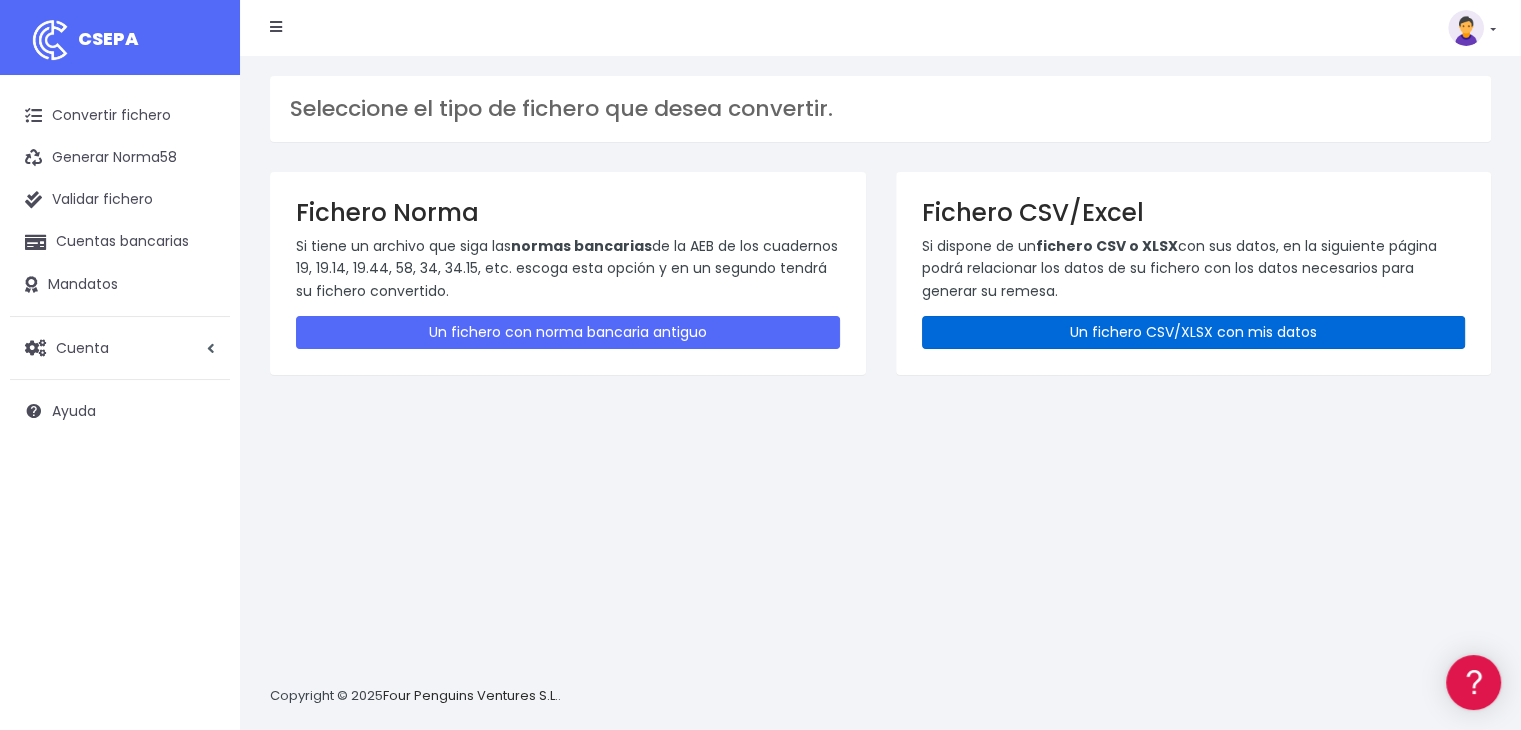 click on "Un fichero CSV/XLSX con mis datos" at bounding box center (1194, 332) 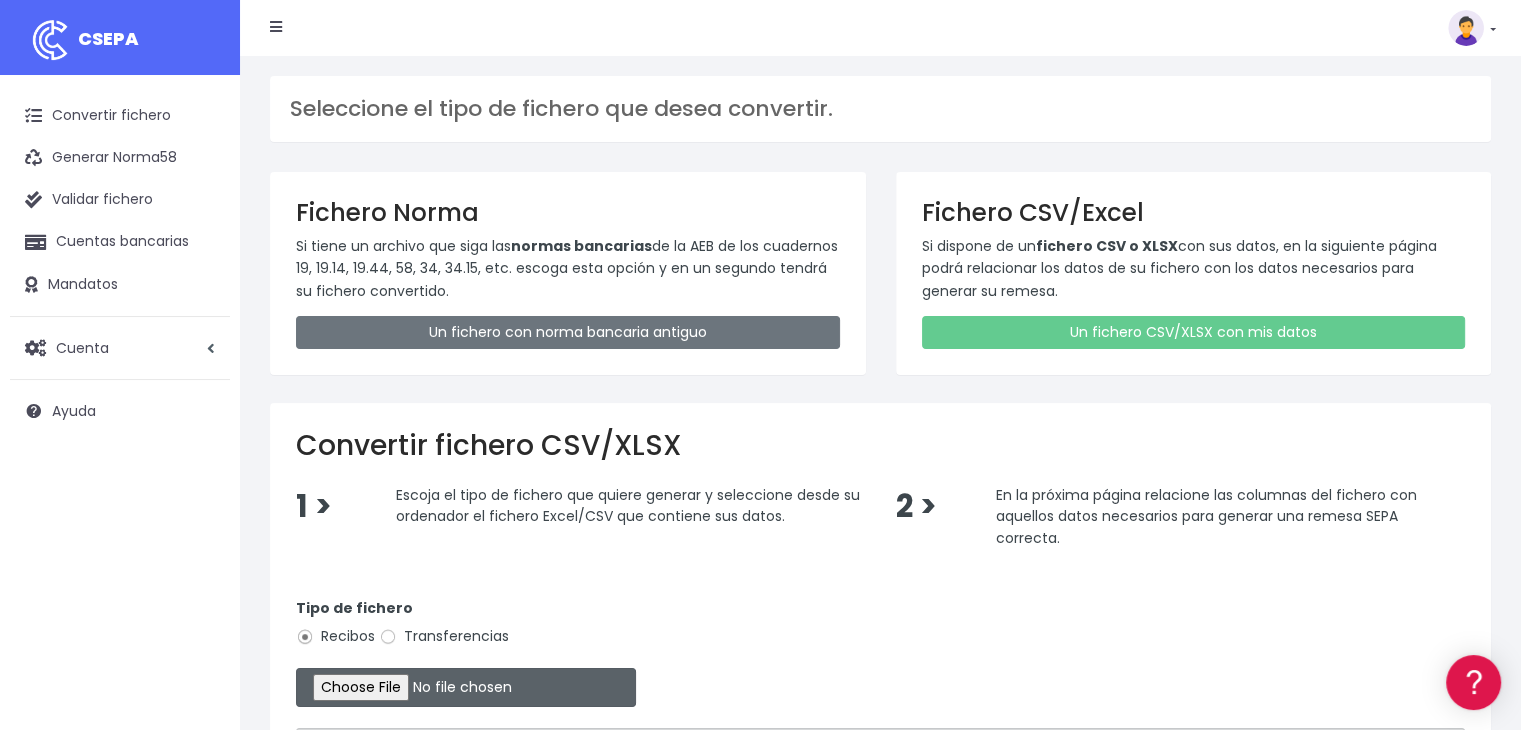 click at bounding box center (466, 687) 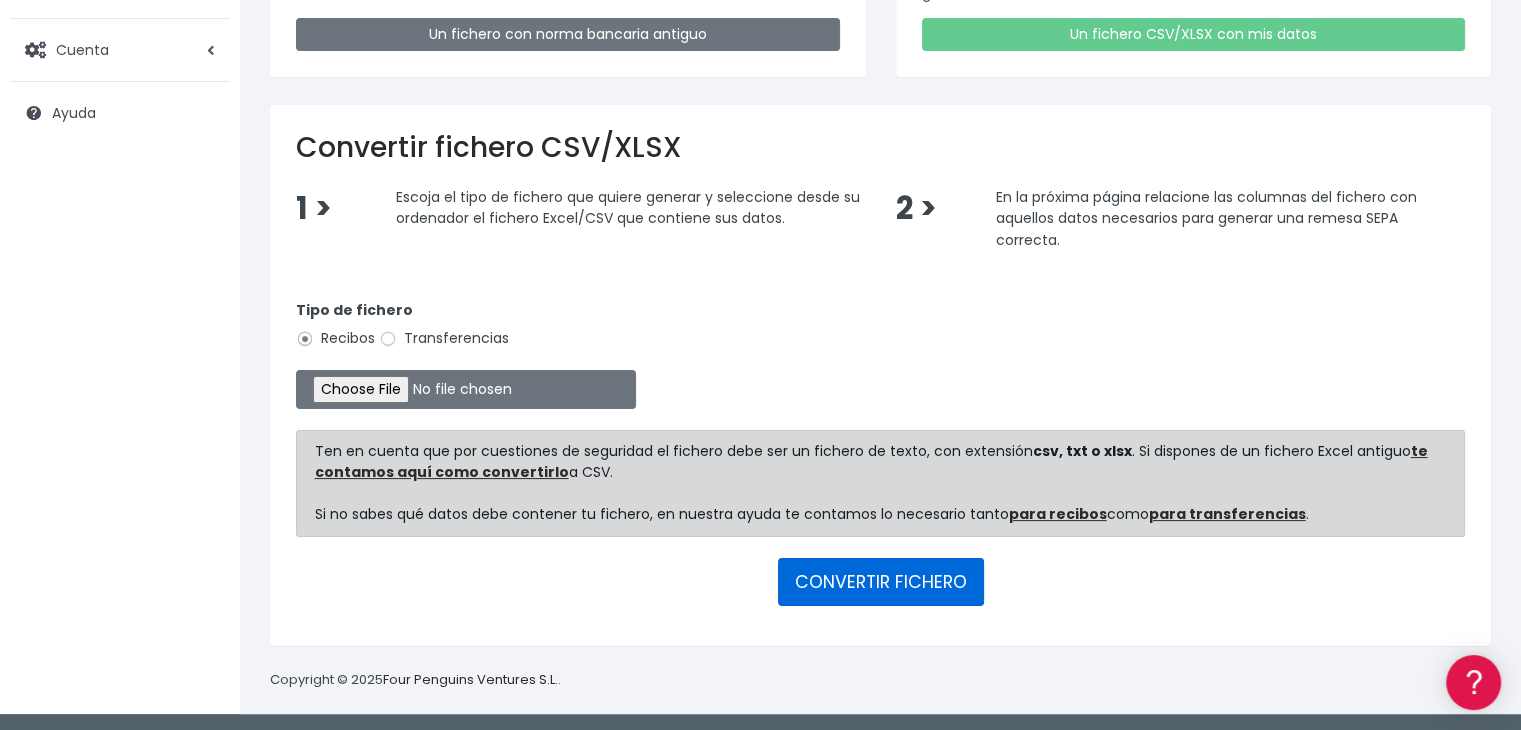 click on "CONVERTIR FICHERO" at bounding box center (881, 582) 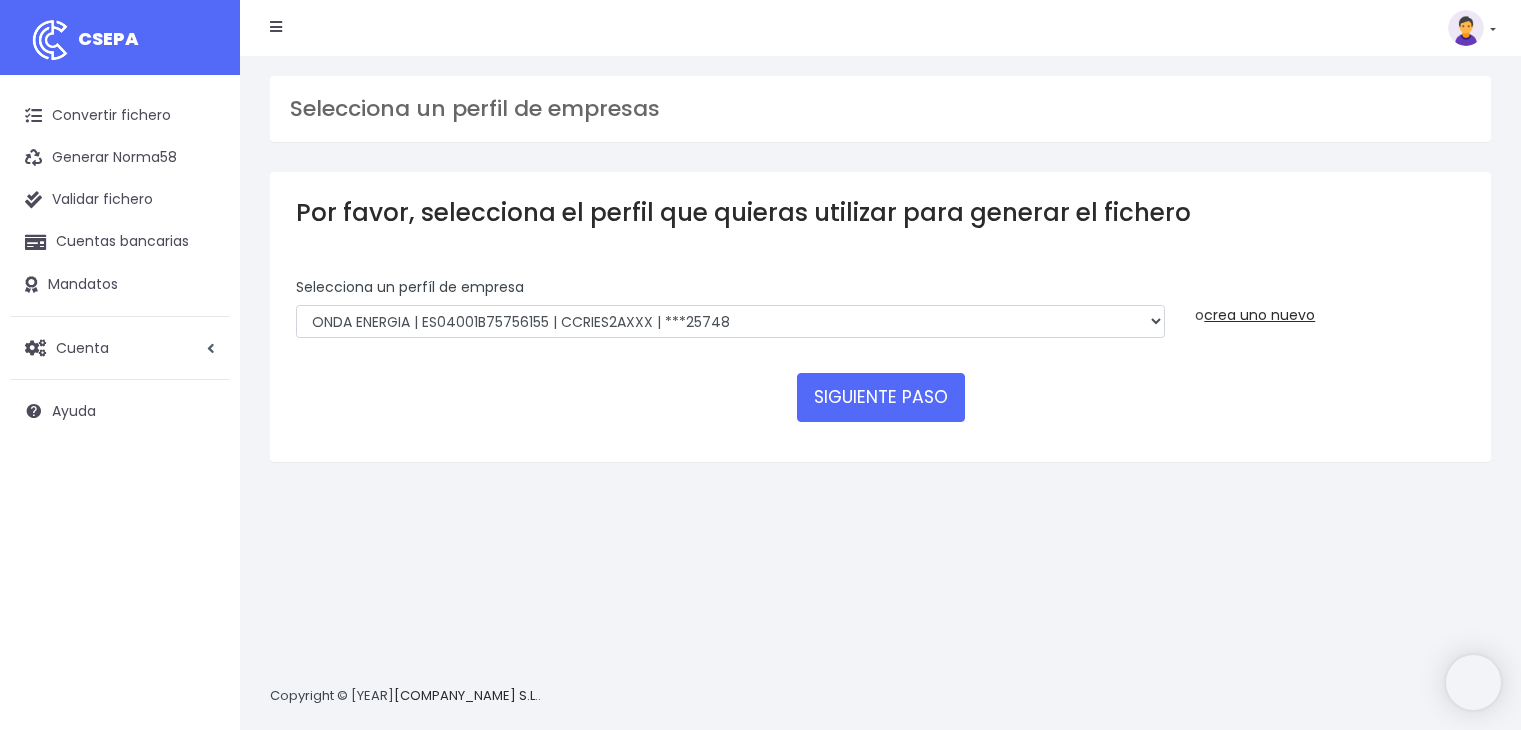 scroll, scrollTop: 0, scrollLeft: 0, axis: both 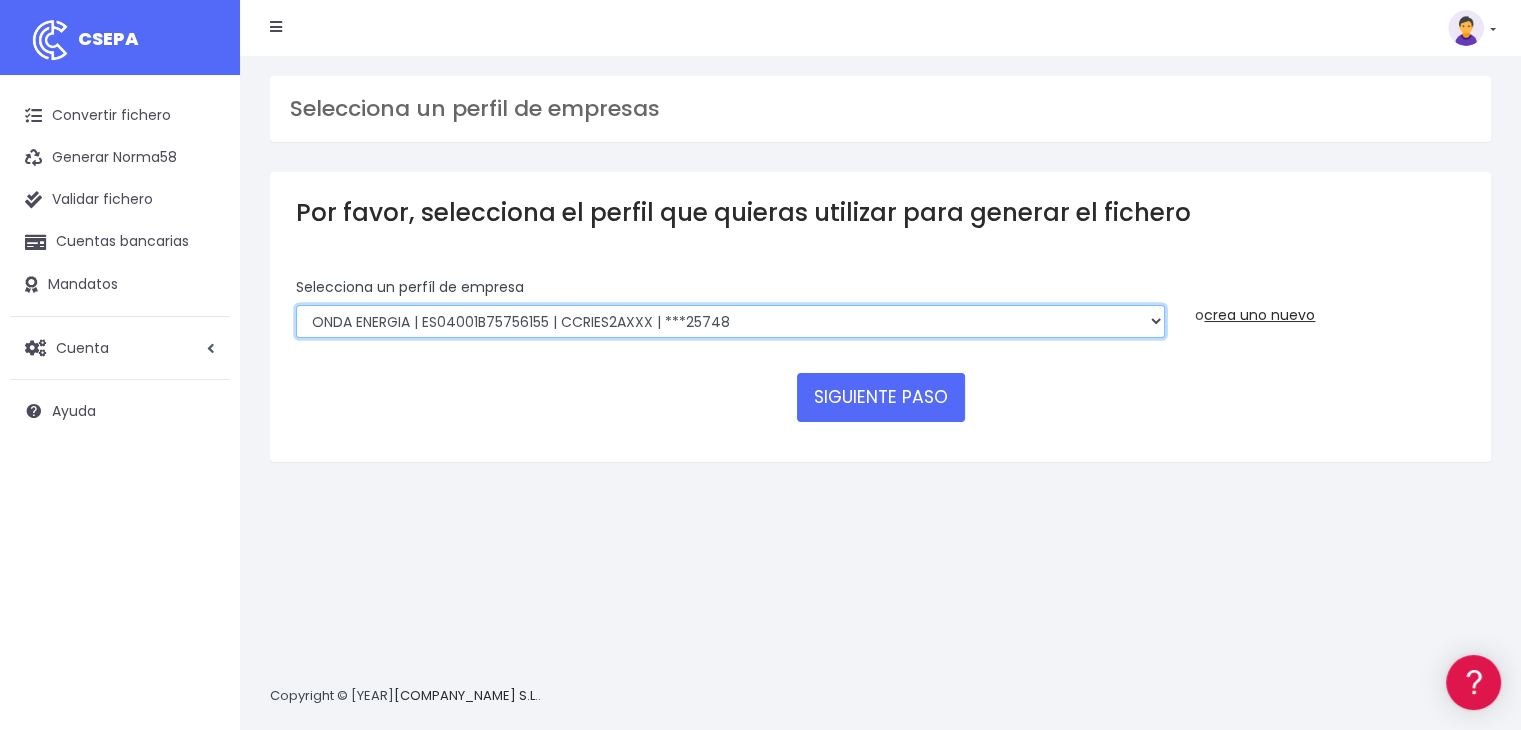 click on "ONDA ENERGIA | ES83001B56554553 | CCRIES2AXXX | ***23827
AICAVE | ES18001B19731322 | CCRIES2AXXX | ***24615
ONDA ENERGIA | ES18000B19731322 | CCRIES2A | ***24615
JOCARFE  | ES83001B56554553 | CCRIES2AXXX | ***23827
ONDAENERGIA | ES83001B56554553 | BBVAESMMXXX | ***95219
ONDA ENERGIA  | ES18001B19731322 | BBVAESMMXXX | ***99037
ONDA ENERGIA  | ES18000B19731322 | BBVAESMMXXX | ***95219
ONDA ENERGIA | ES89000B56554553 | BBVAESMMXXX | ***95219
ONDA ENERGIA | ES83000B56554553 | BBVAESMMXXX | ***95219
ONDA ENERGIA  | ES04001B75756155 | CCRIES2AXXX | ***25748
ONDA ENERGIA | ES57001B75756171 | CCRIES2AXXX | ***25731" at bounding box center [730, 322] 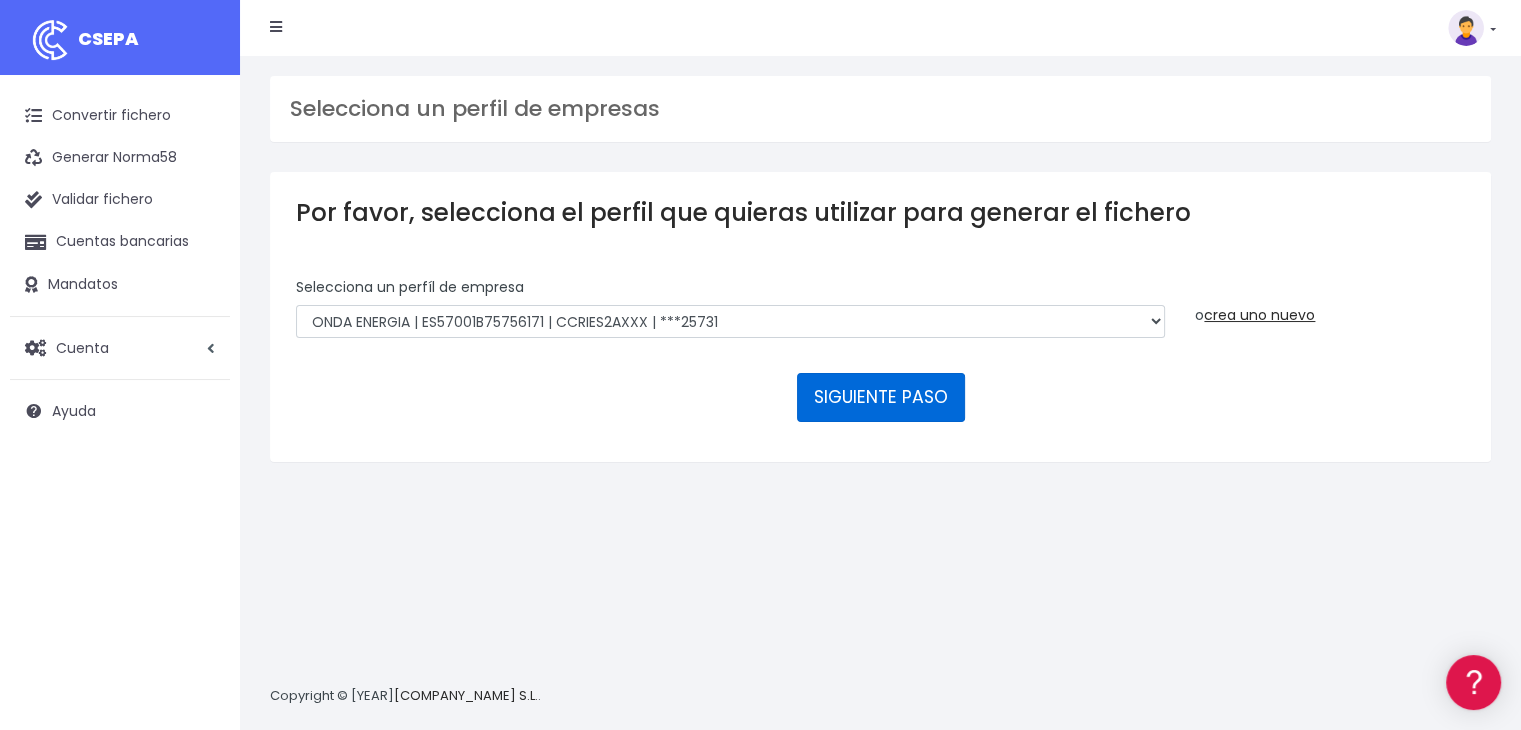 click on "SIGUIENTE PASO" at bounding box center (881, 397) 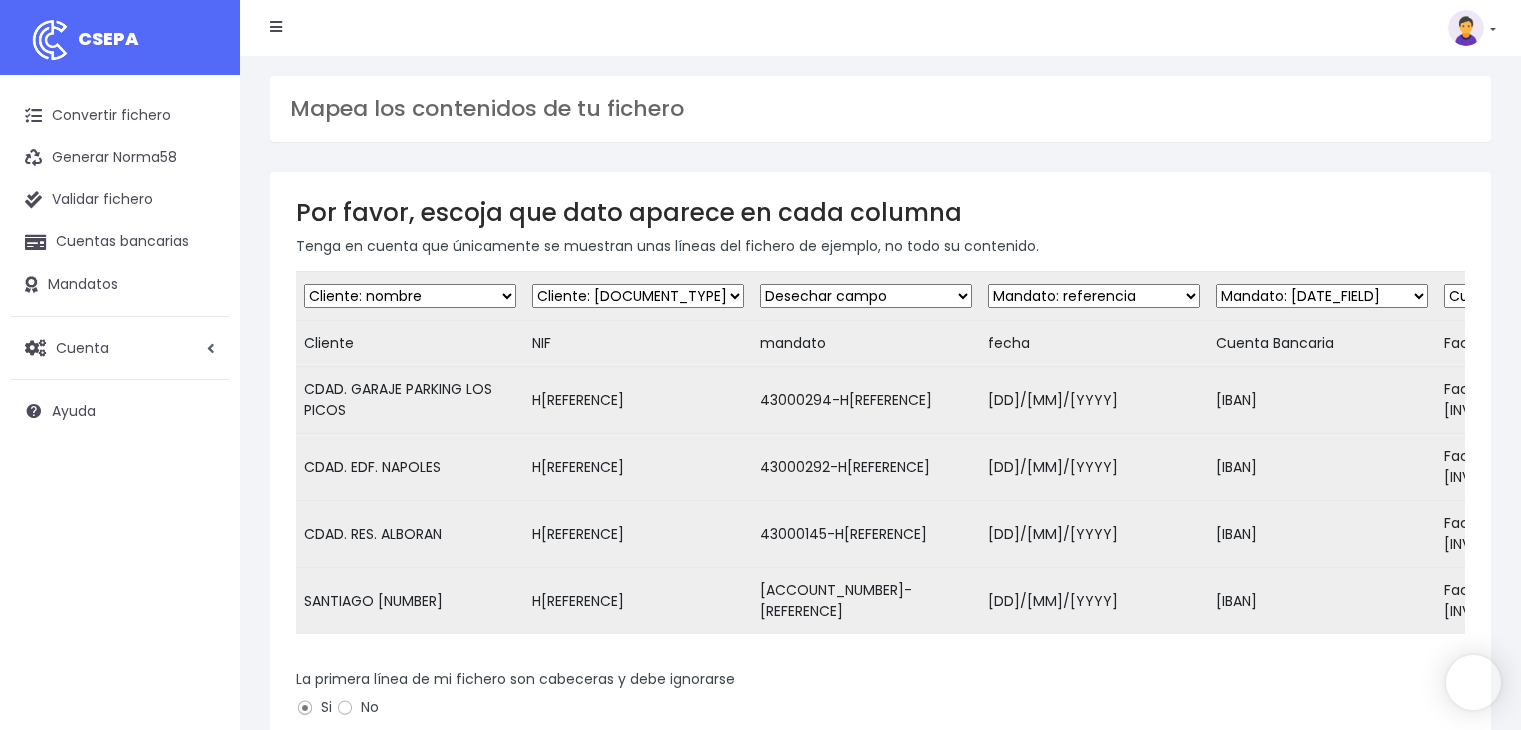 scroll, scrollTop: 0, scrollLeft: 0, axis: both 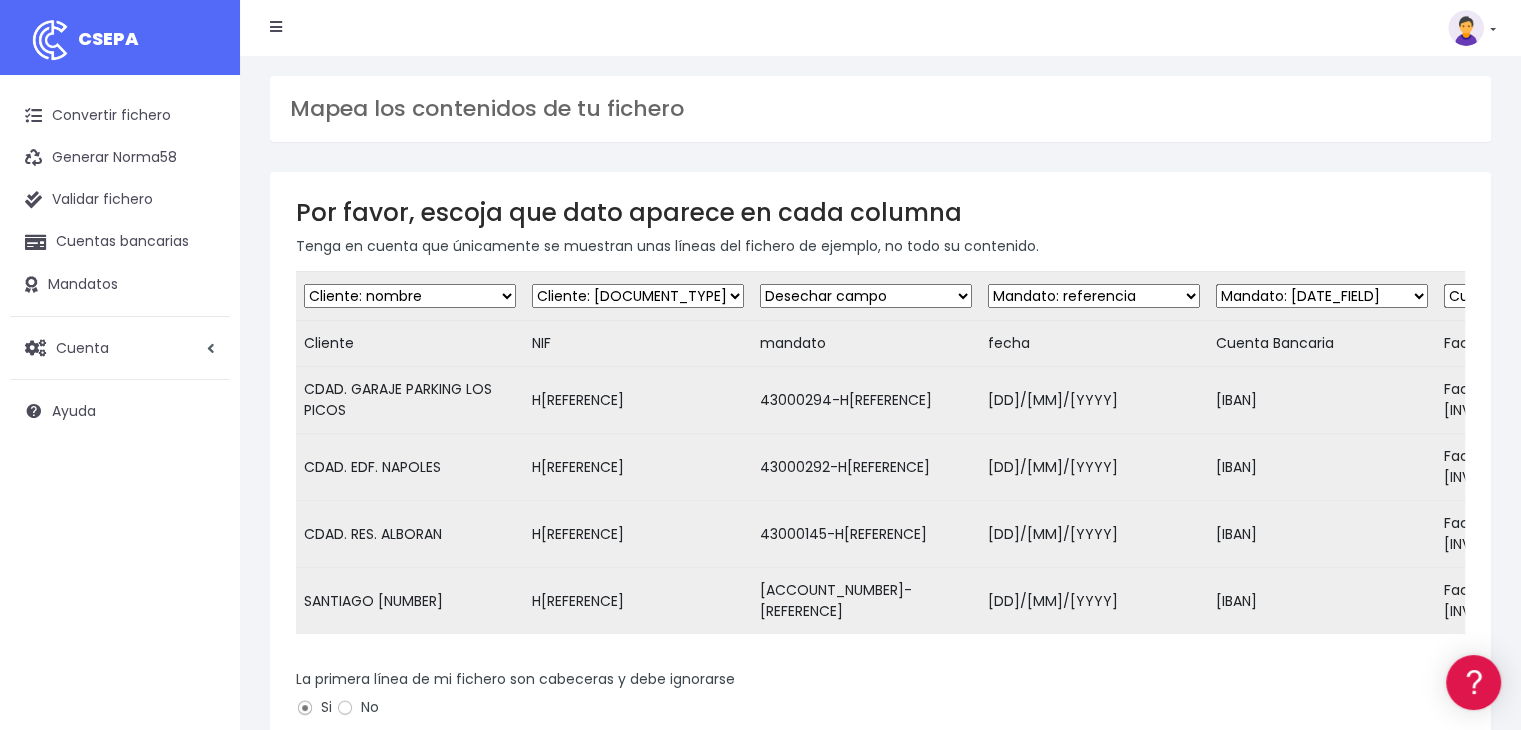 click on "Desechar campo
Cliente: nombre
Cliente: DNI
Cliente: Email
Cliente: Dirección
Cliente: referencia
Cuenta bancaria: BIC
Cuenta bancaria: IBAN
Cuenta bancaria: CC
Mandato: referencia
Mandato: fecha
Adeudo: referencia
Adeudo: importe
Adeudo: fecha de cargo
Adeudo: descripción" at bounding box center [866, 296] 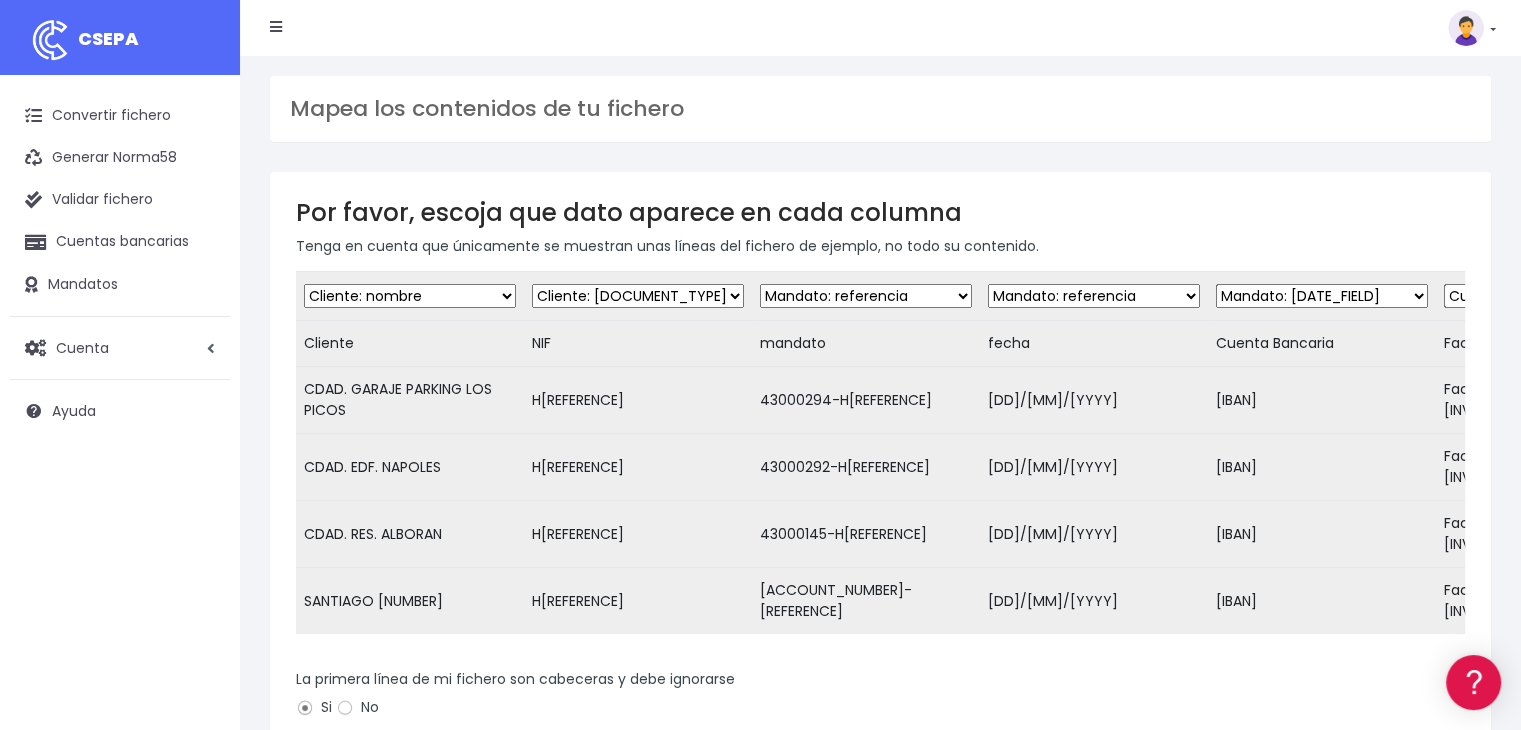 click on "Desechar campo
Cliente: nombre
Cliente: DNI
Cliente: Email
Cliente: Dirección
Cliente: referencia
Cuenta bancaria: BIC
Cuenta bancaria: IBAN
Cuenta bancaria: CC
Mandato: referencia
Mandato: fecha
Adeudo: referencia
Adeudo: importe
Adeudo: fecha de cargo
Adeudo: descripción" at bounding box center [1094, 296] 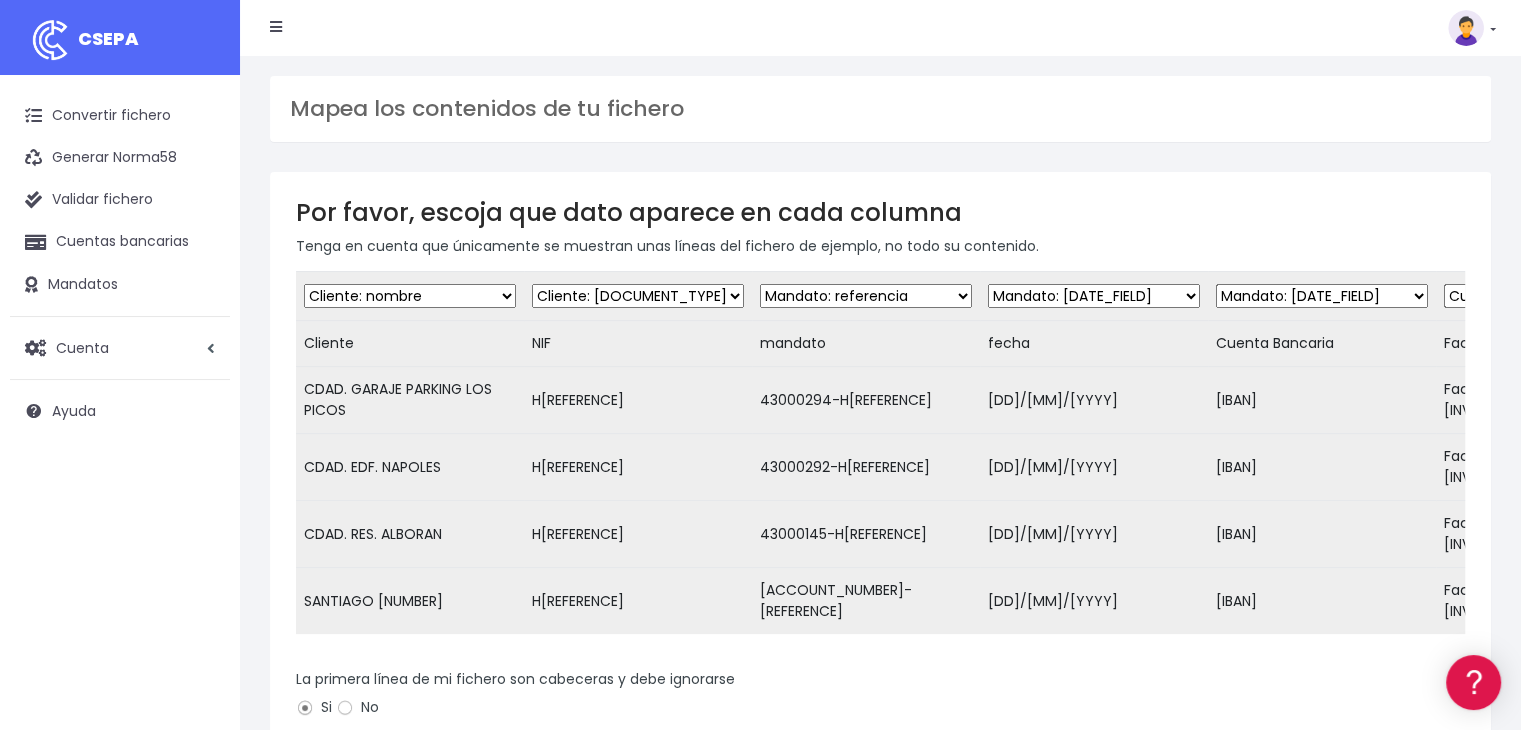 click on "Desechar campo
Cliente: nombre
Cliente: DNI
Cliente: Email
Cliente: Dirección
Cliente: referencia
Cuenta bancaria: BIC
Cuenta bancaria: IBAN
Cuenta bancaria: CC
Mandato: referencia
Mandato: fecha
Adeudo: referencia
Adeudo: importe
Adeudo: fecha de cargo
Adeudo: descripción" at bounding box center (1322, 296) 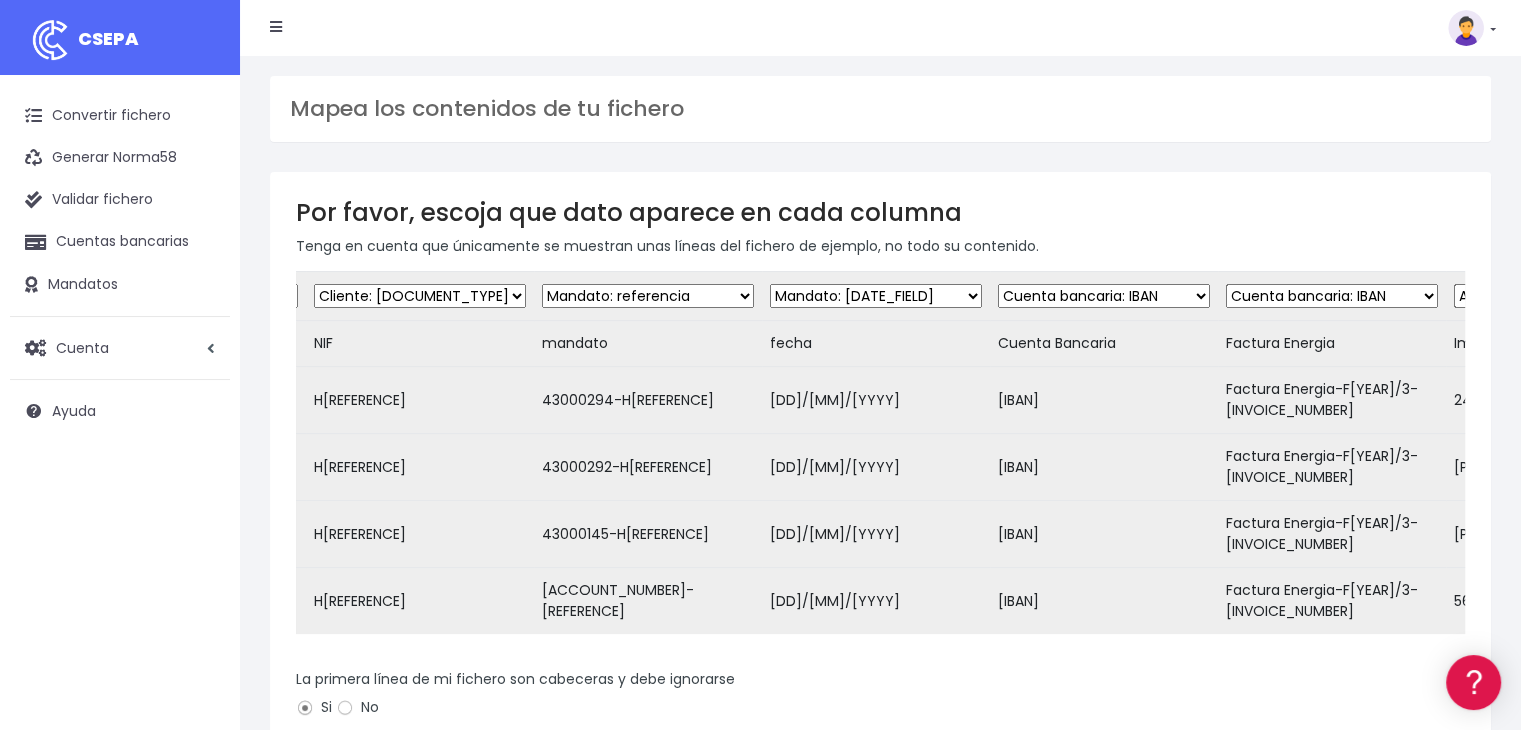 scroll, scrollTop: 0, scrollLeft: 310, axis: horizontal 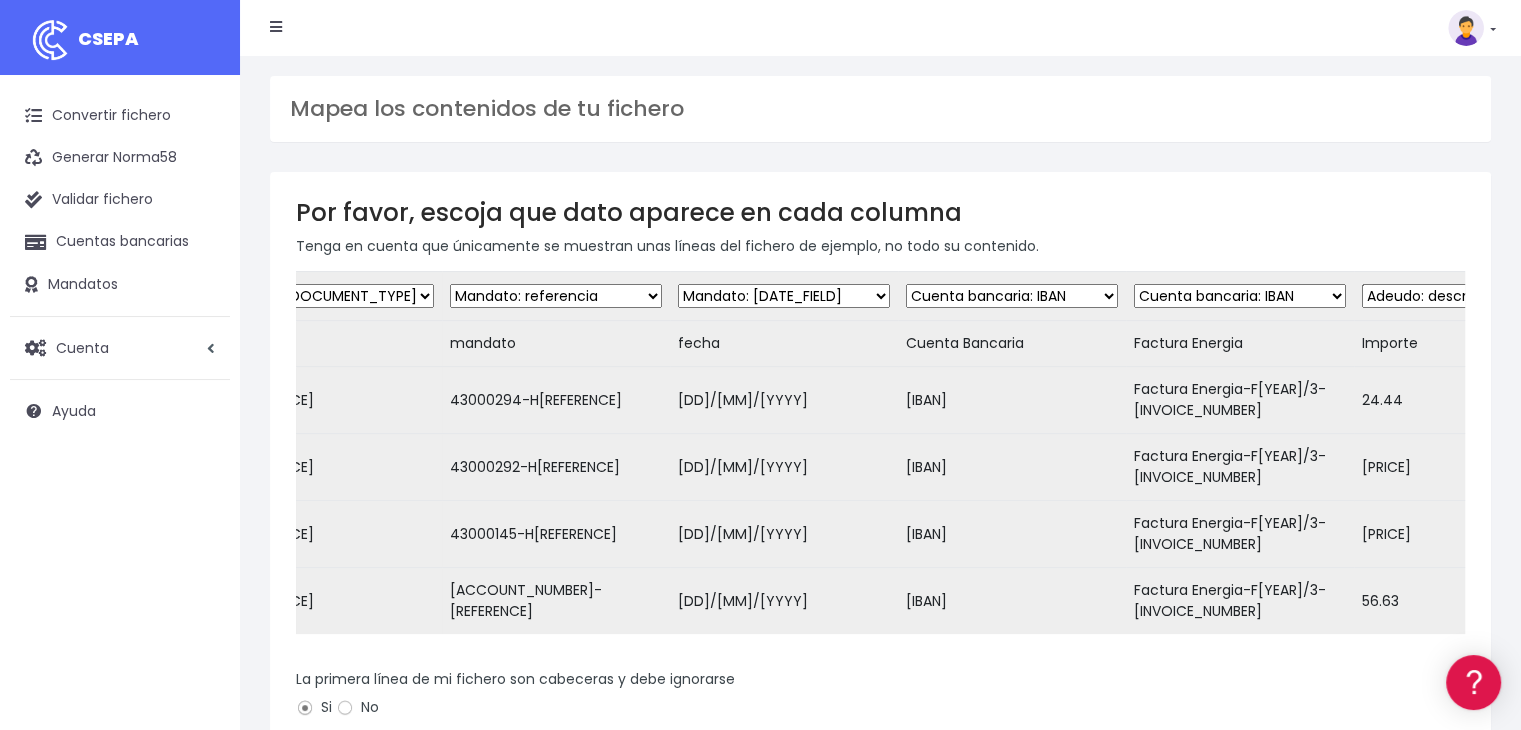click on "Desechar campo
Cliente: nombre
Cliente: DNI
Cliente: Email
Cliente: Dirección
Cliente: referencia
Cuenta bancaria: BIC
Cuenta bancaria: IBAN
Cuenta bancaria: CC
Mandato: referencia
Mandato: fecha
Adeudo: referencia
Adeudo: importe
Adeudo: fecha de cargo
Adeudo: descripción" at bounding box center (1240, 296) 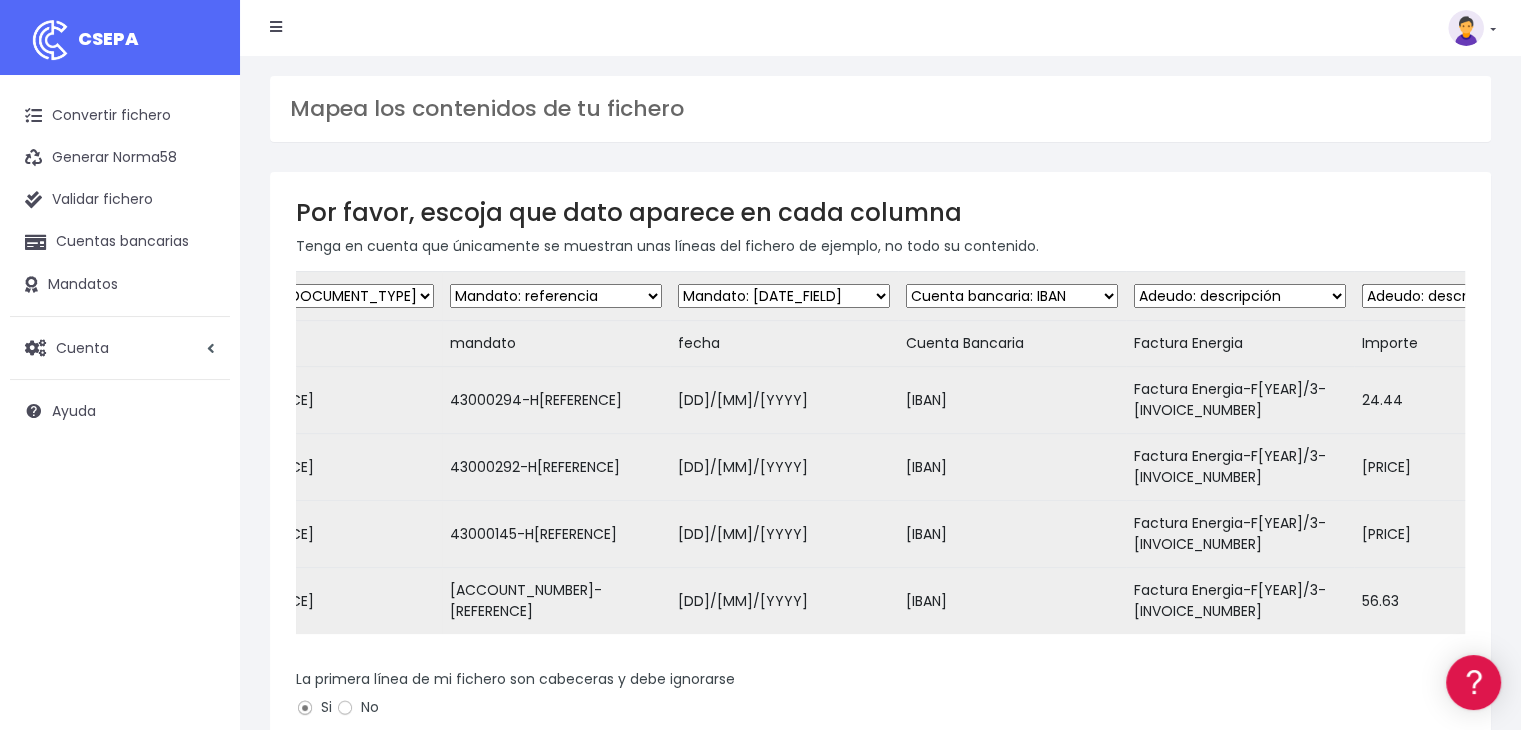 click on "Desechar campo
Cliente: nombre
Cliente: DNI
Cliente: Email
Cliente: Dirección
Cliente: referencia
Cuenta bancaria: BIC
Cuenta bancaria: IBAN
Cuenta bancaria: CC
Mandato: referencia
Mandato: fecha
Adeudo: referencia
Adeudo: importe
Adeudo: fecha de cargo
Adeudo: descripción" at bounding box center [1468, 296] 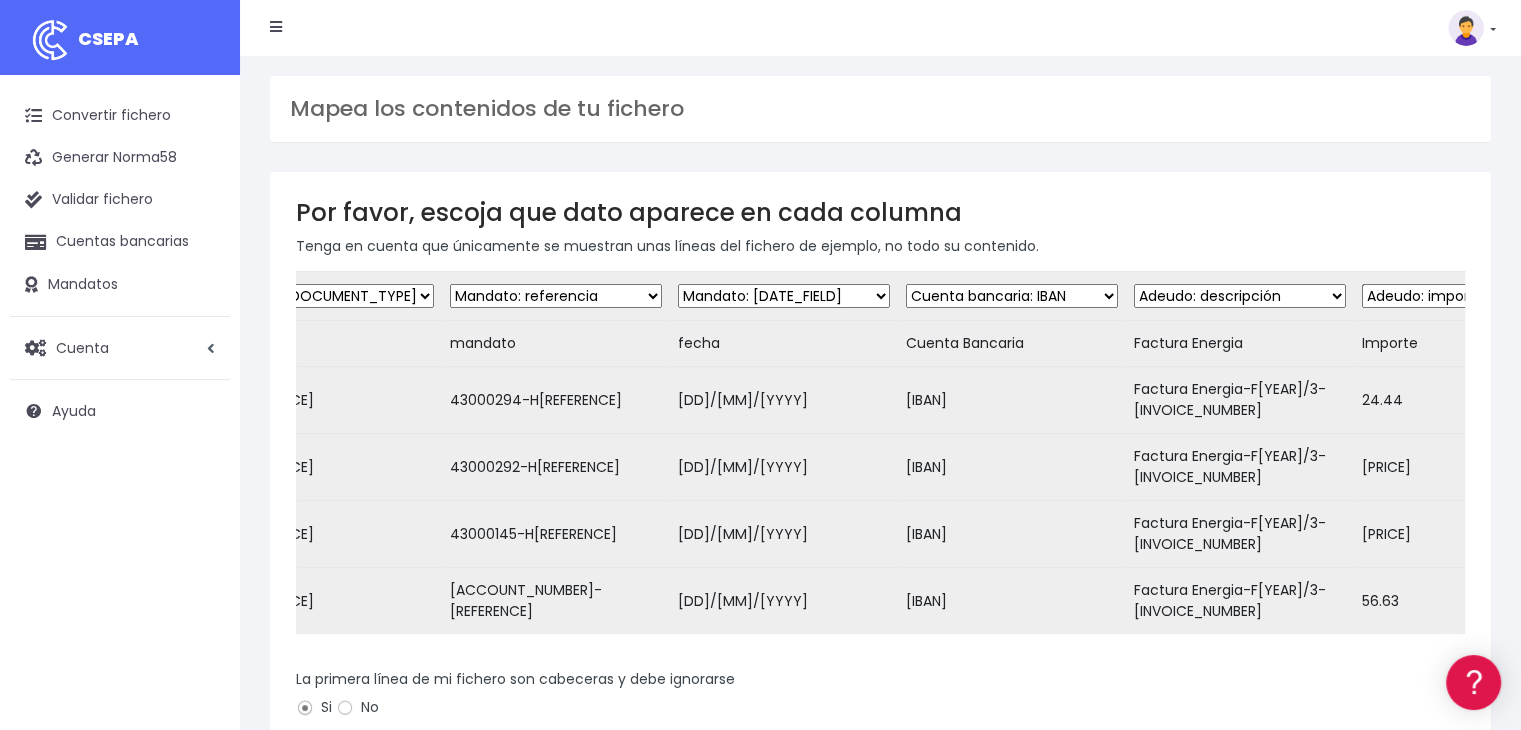 scroll, scrollTop: 0, scrollLeft: 0, axis: both 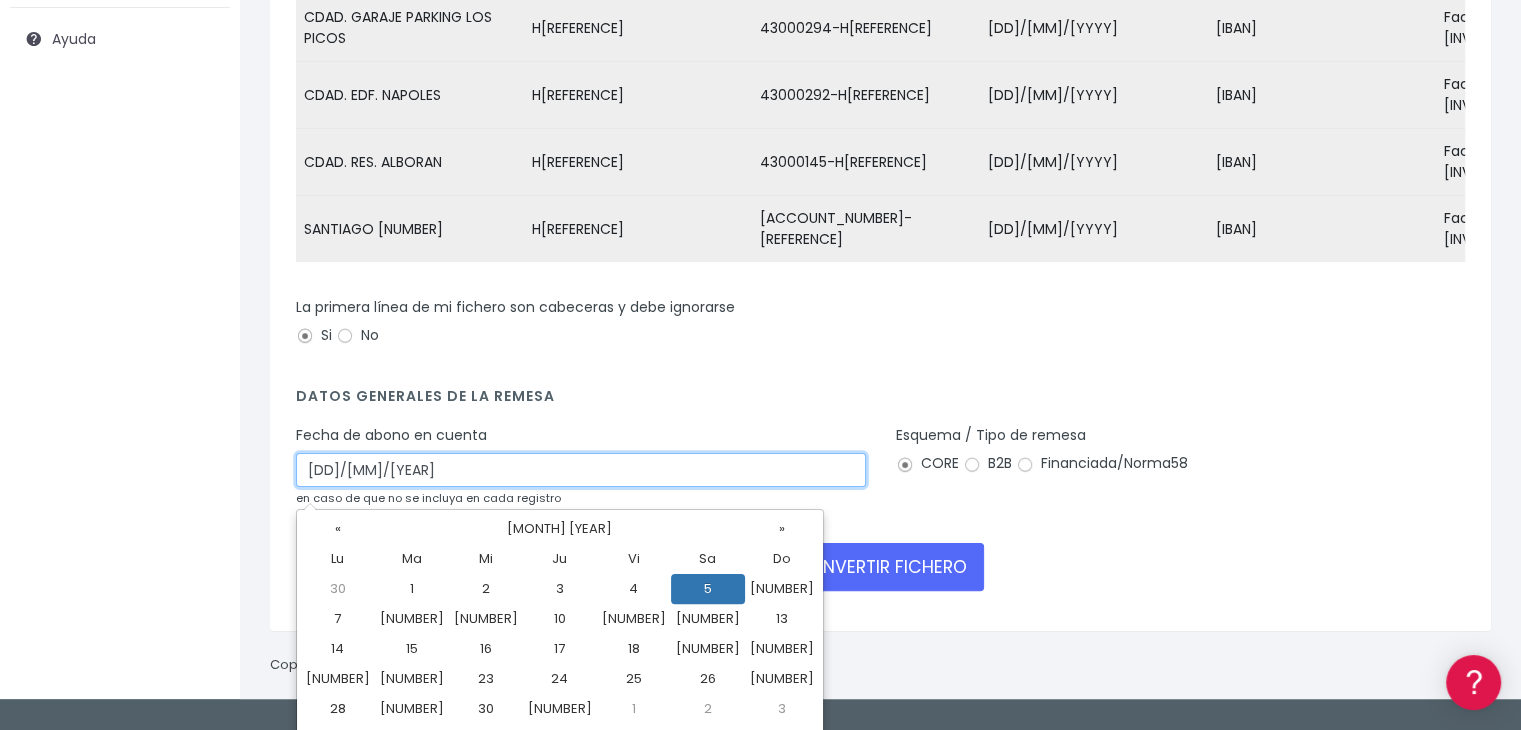 click on "[DD]/[MM]/[YEAR]" at bounding box center (581, 470) 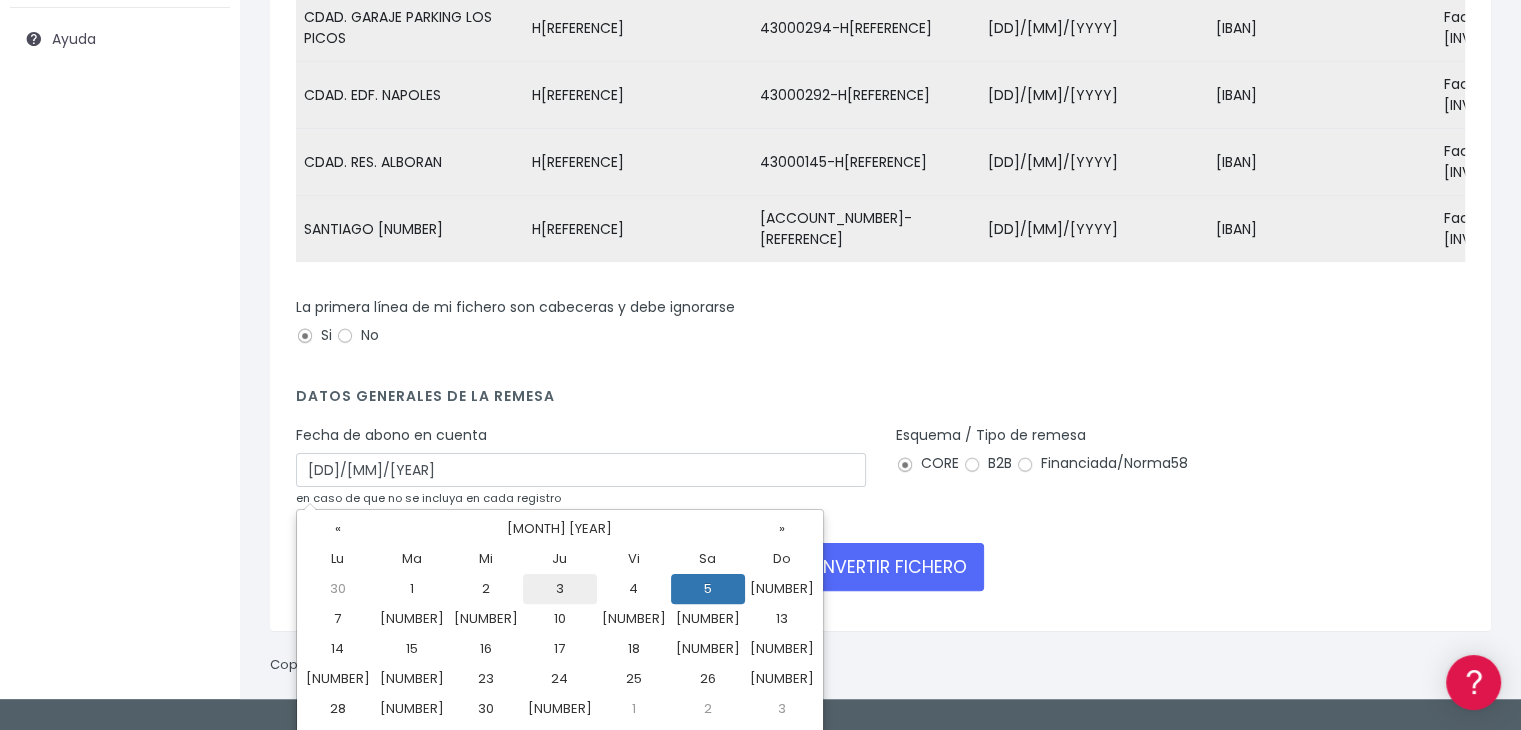click on "3" at bounding box center [560, 589] 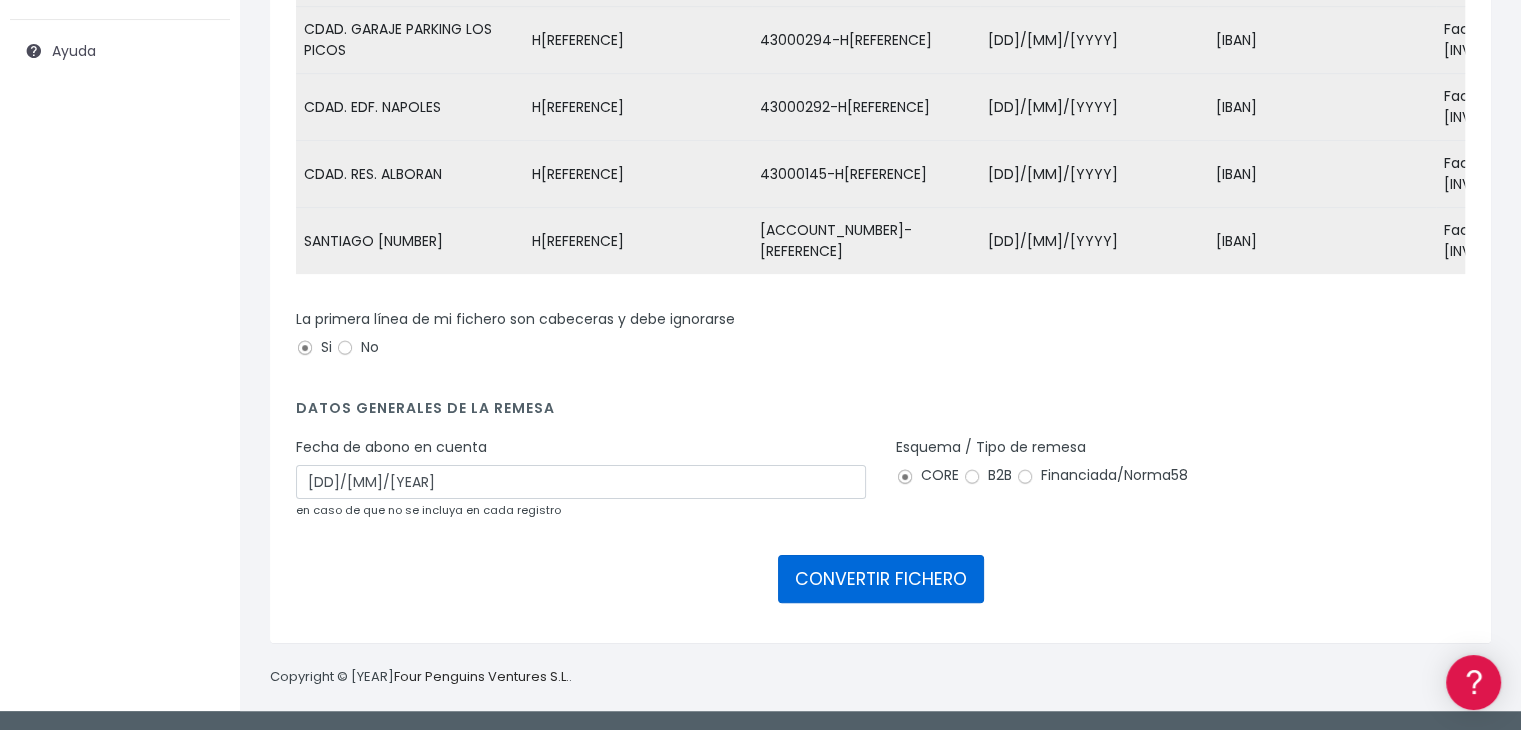 click on "CONVERTIR FICHERO" at bounding box center (881, 579) 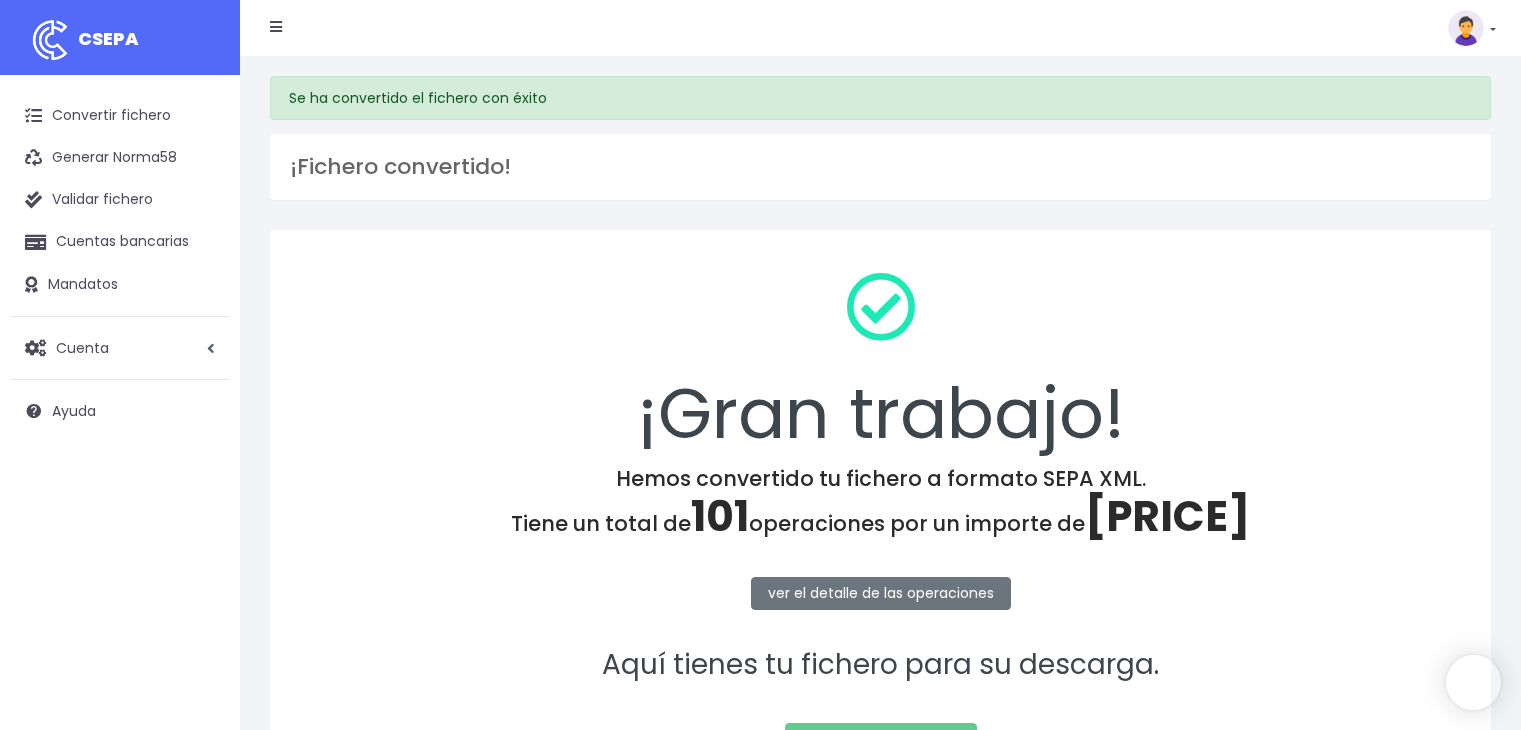 scroll, scrollTop: 0, scrollLeft: 0, axis: both 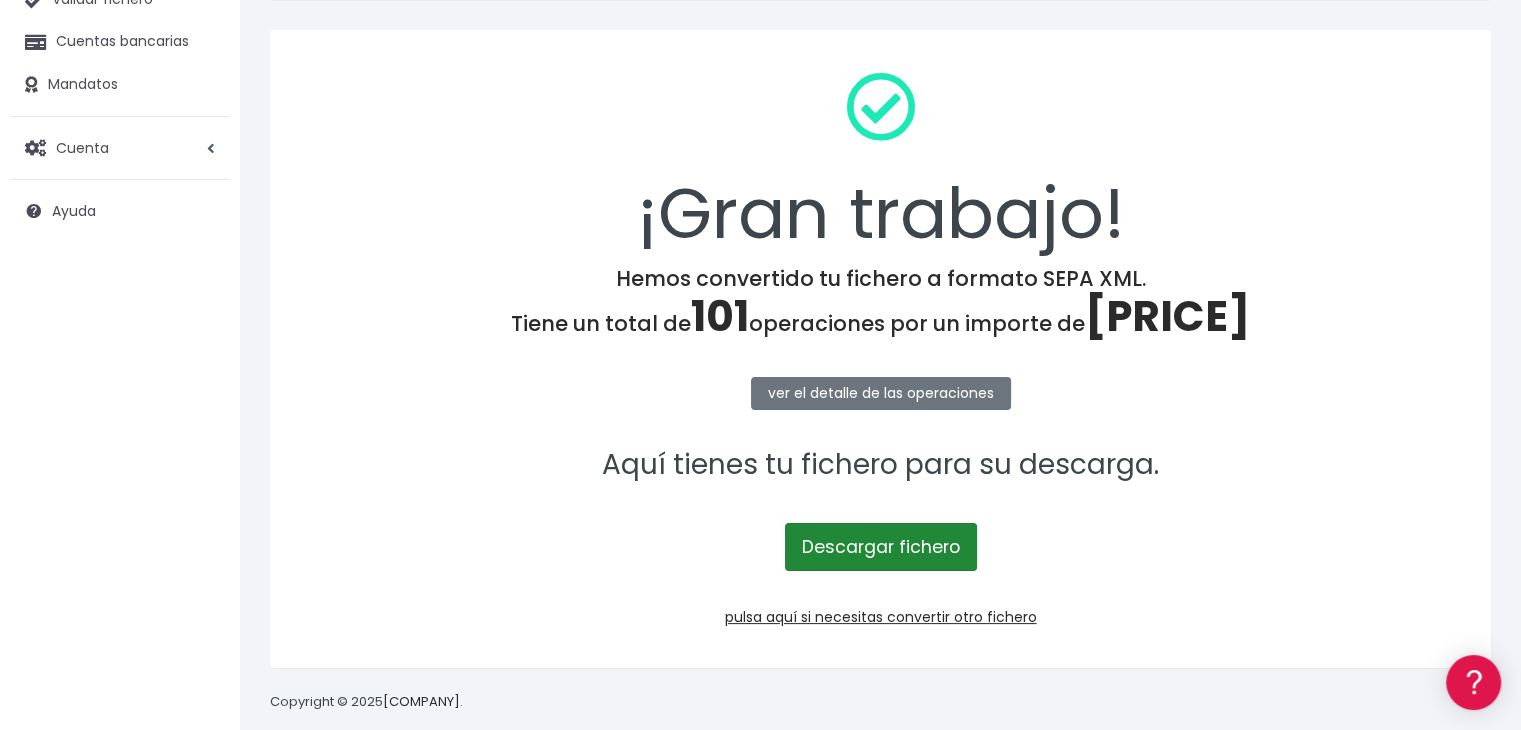 click on "Descargar fichero" at bounding box center (881, 547) 